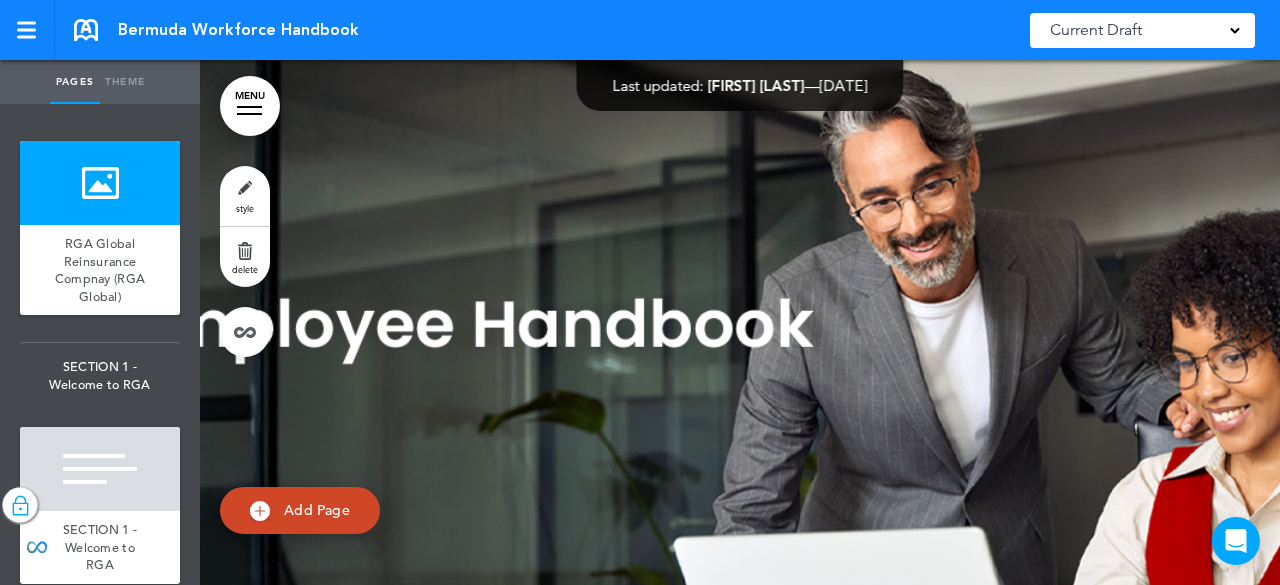 scroll, scrollTop: 0, scrollLeft: 0, axis: both 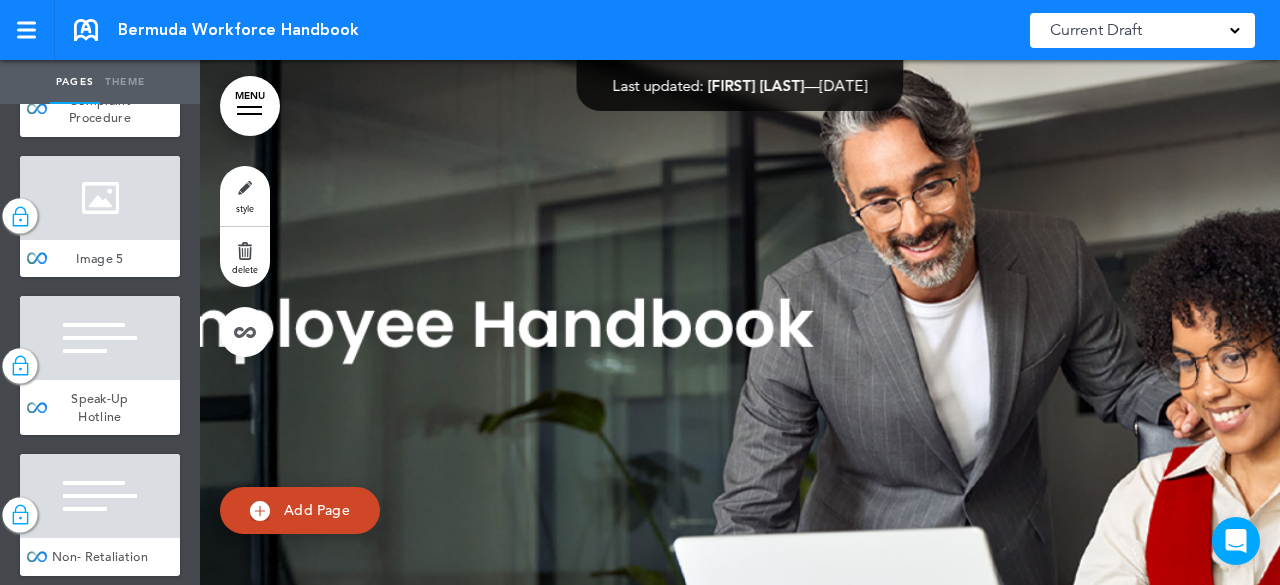 click at bounding box center [100, 40] 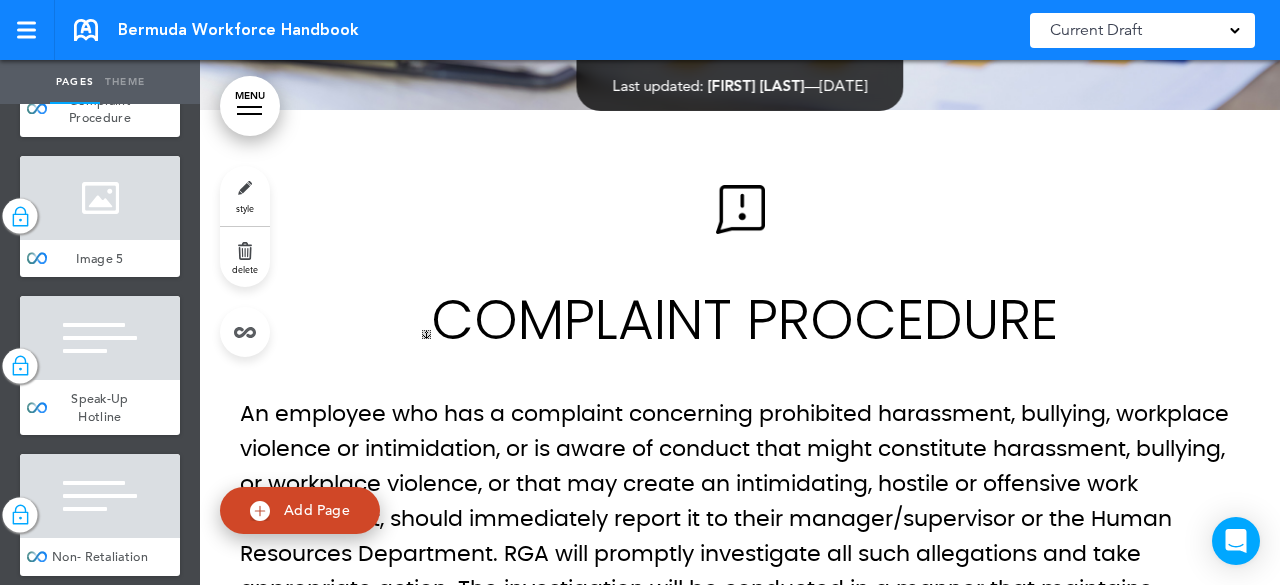 scroll, scrollTop: 21782, scrollLeft: 0, axis: vertical 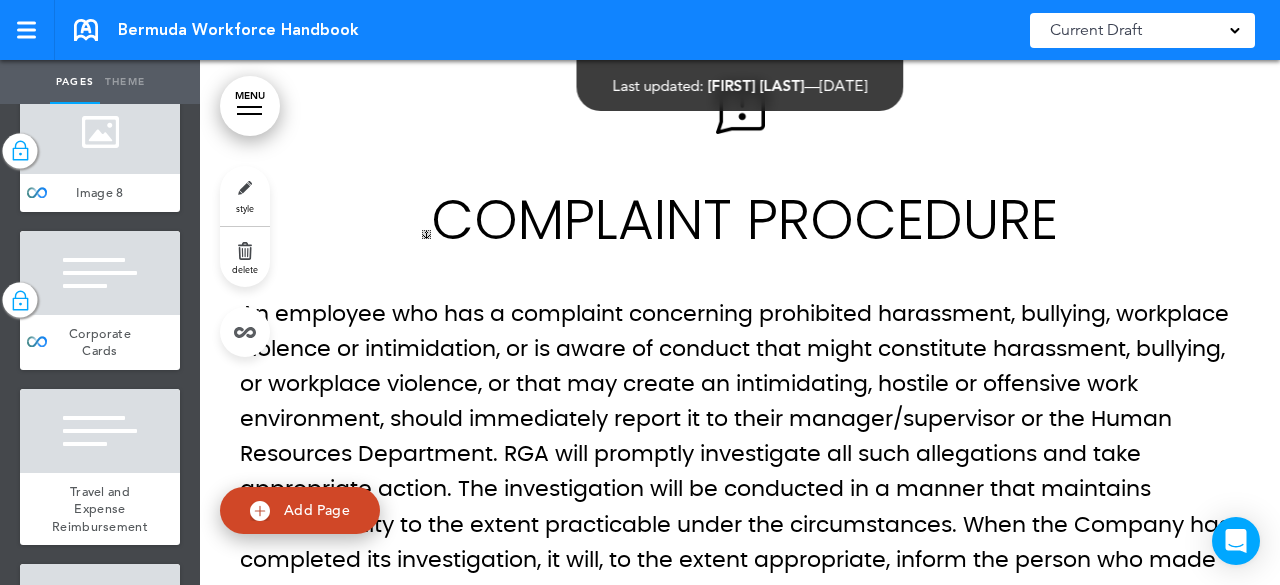 click at bounding box center (100, -26) 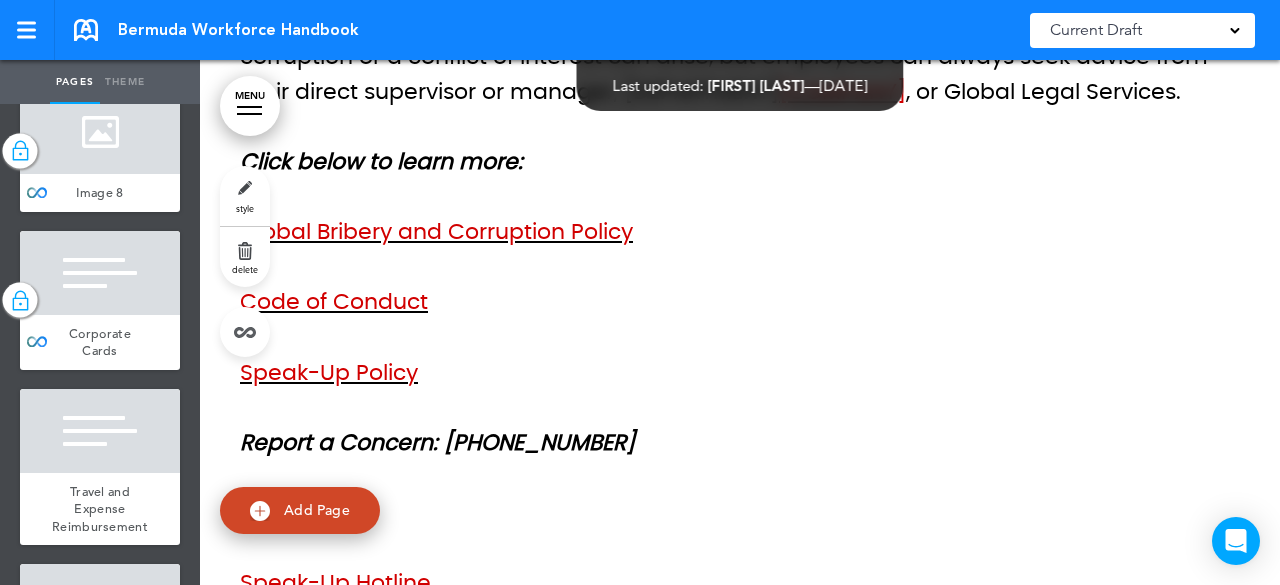 scroll, scrollTop: 32610, scrollLeft: 0, axis: vertical 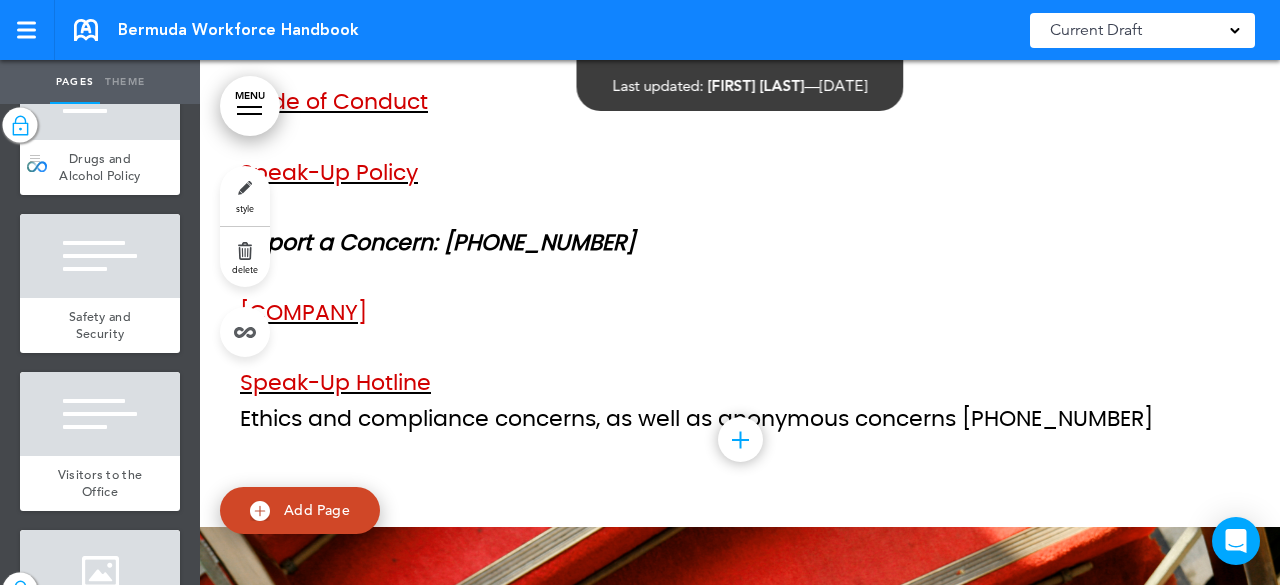 click at bounding box center [100, 98] 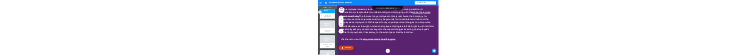 scroll, scrollTop: 38841, scrollLeft: 0, axis: vertical 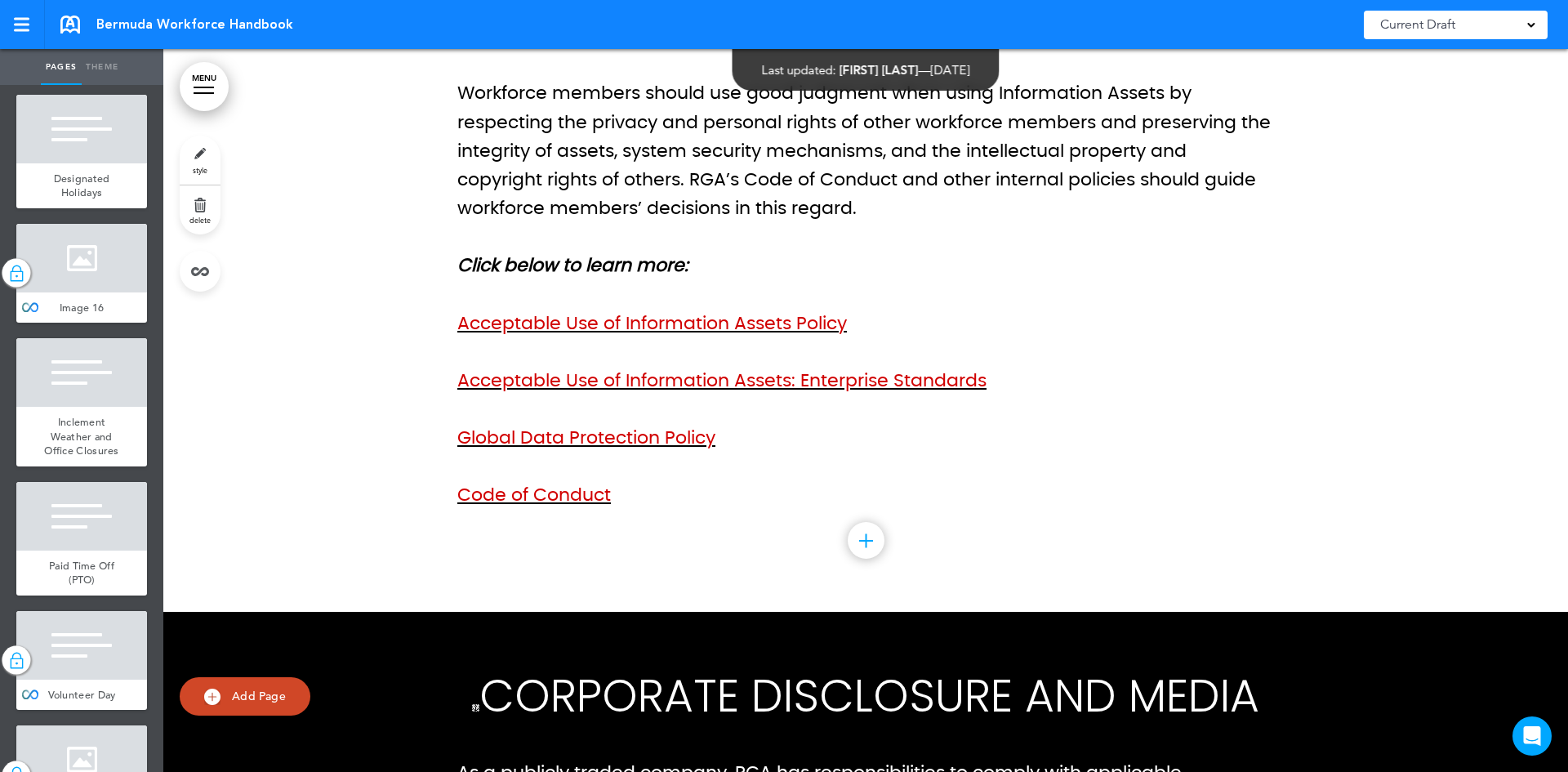 click at bounding box center [82, -115] 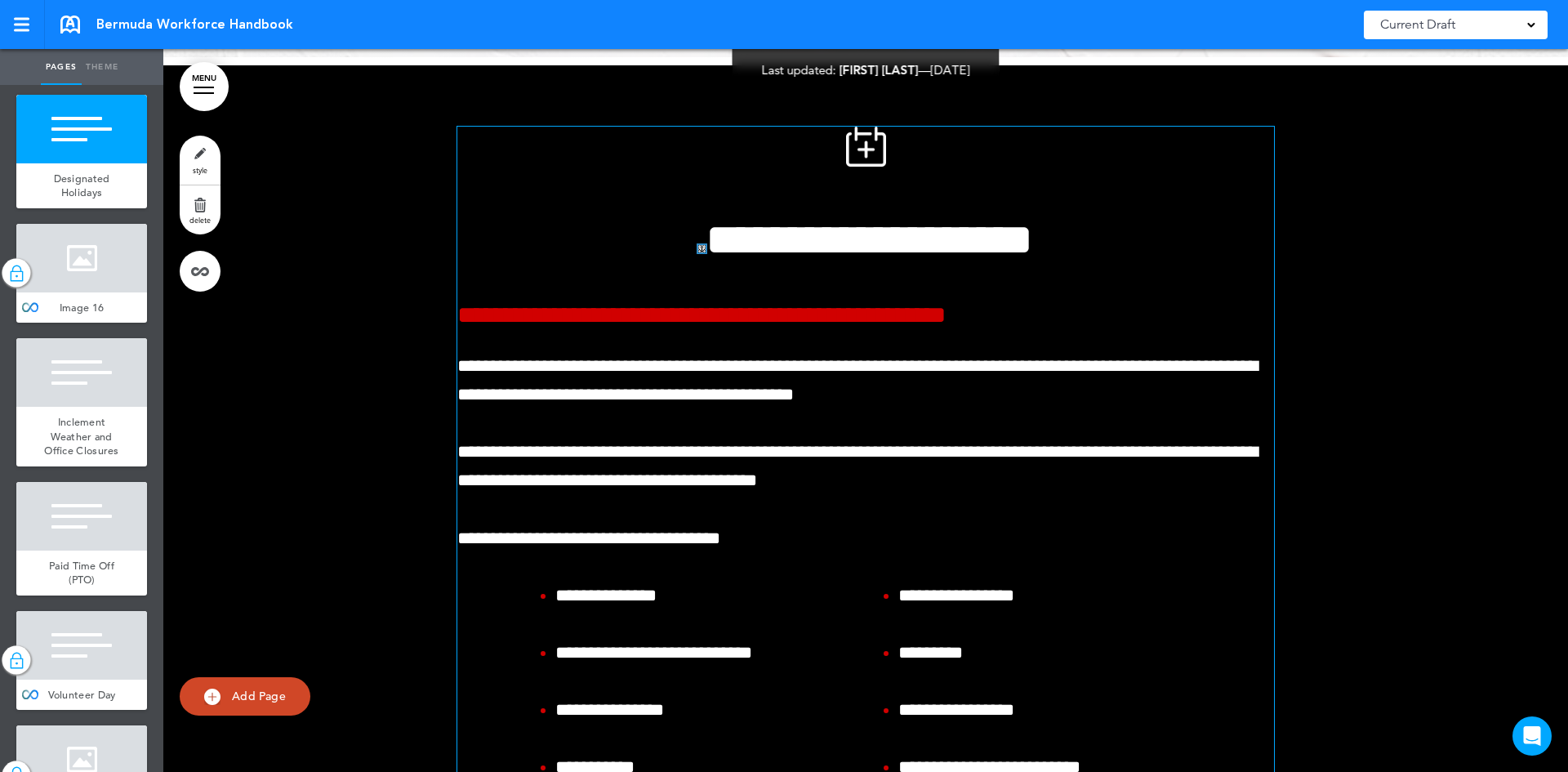 scroll, scrollTop: 65170, scrollLeft: 0, axis: vertical 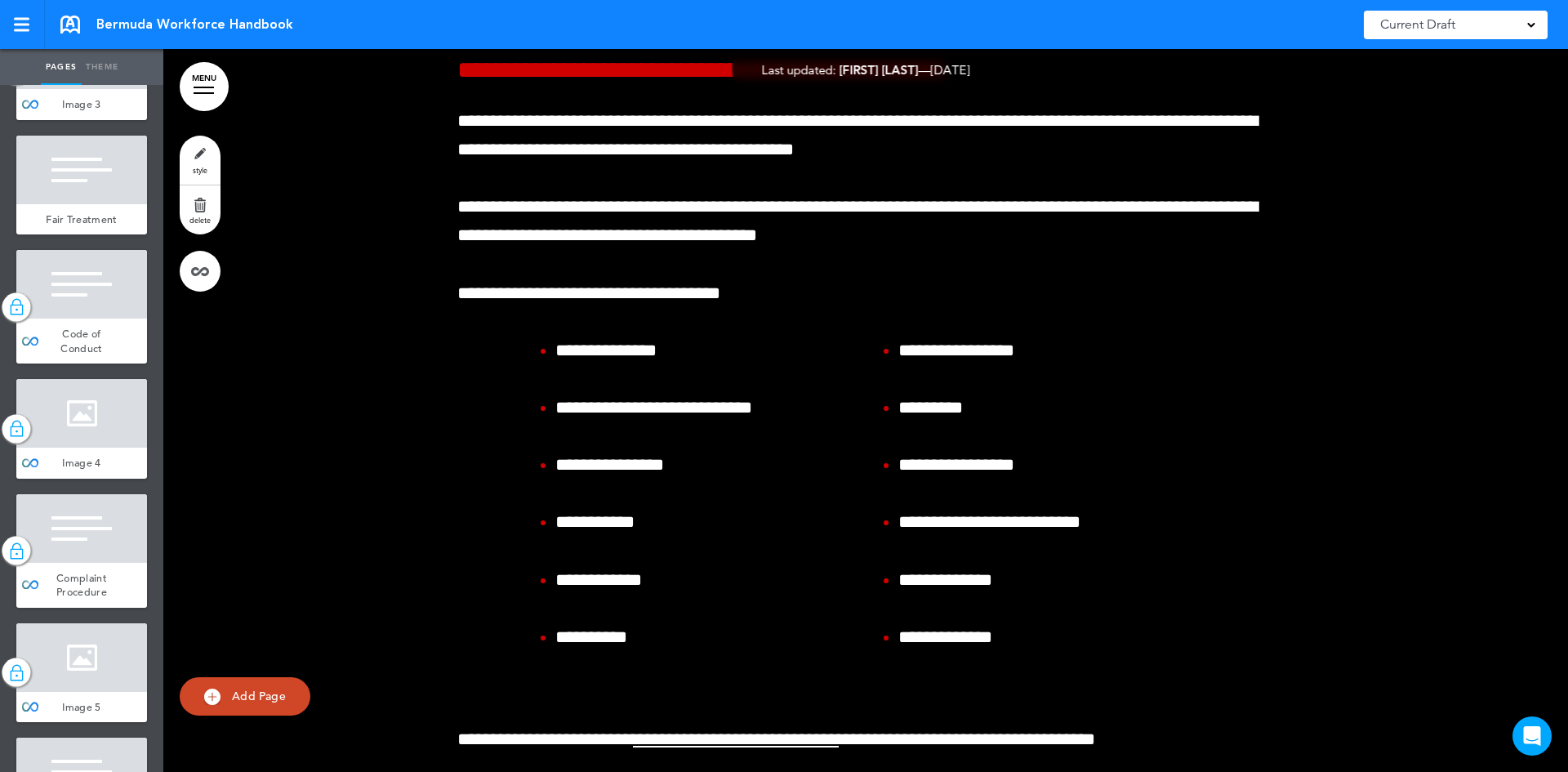 click on "MENU" at bounding box center (204, 87) 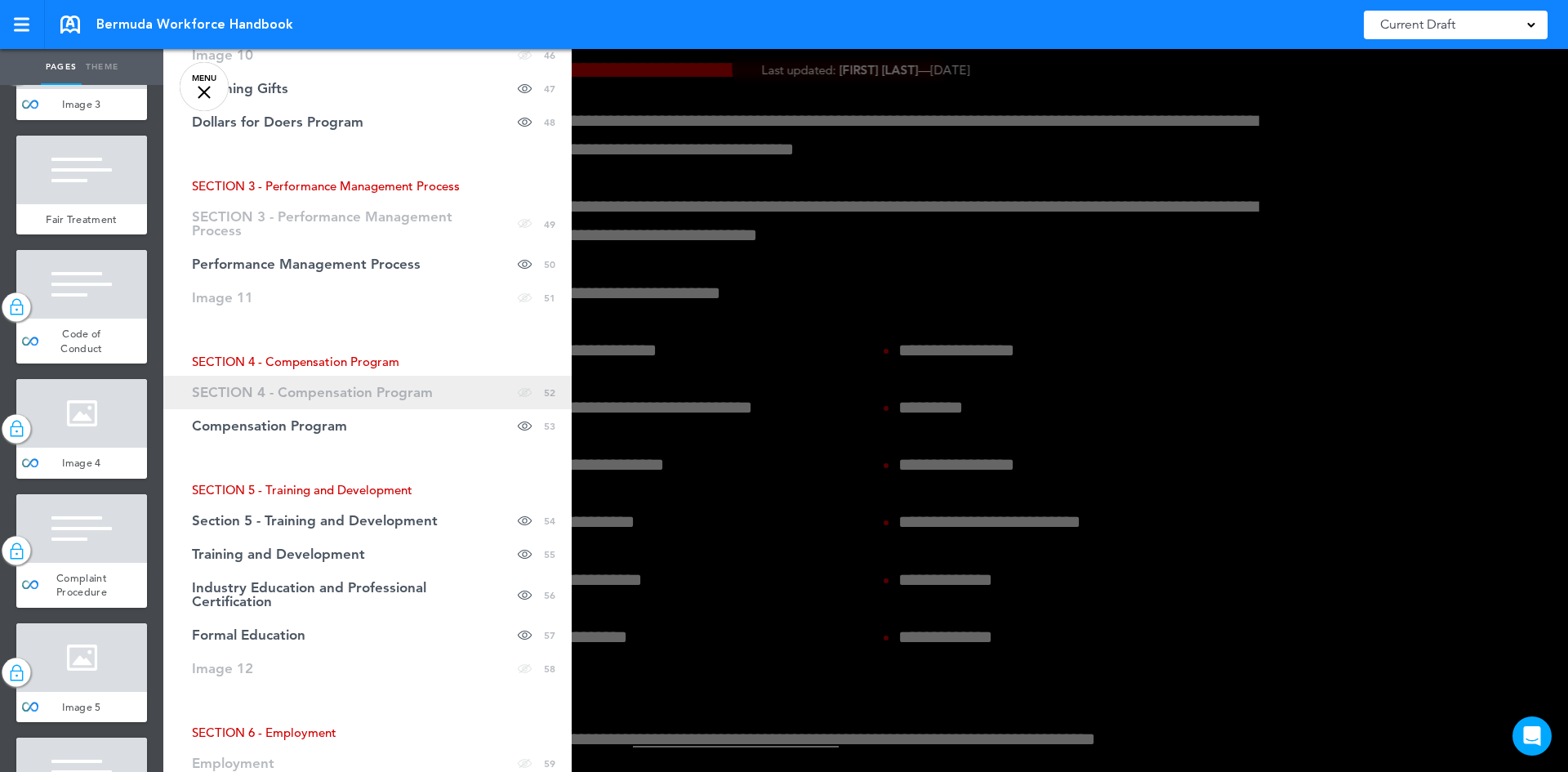scroll, scrollTop: 1961, scrollLeft: 0, axis: vertical 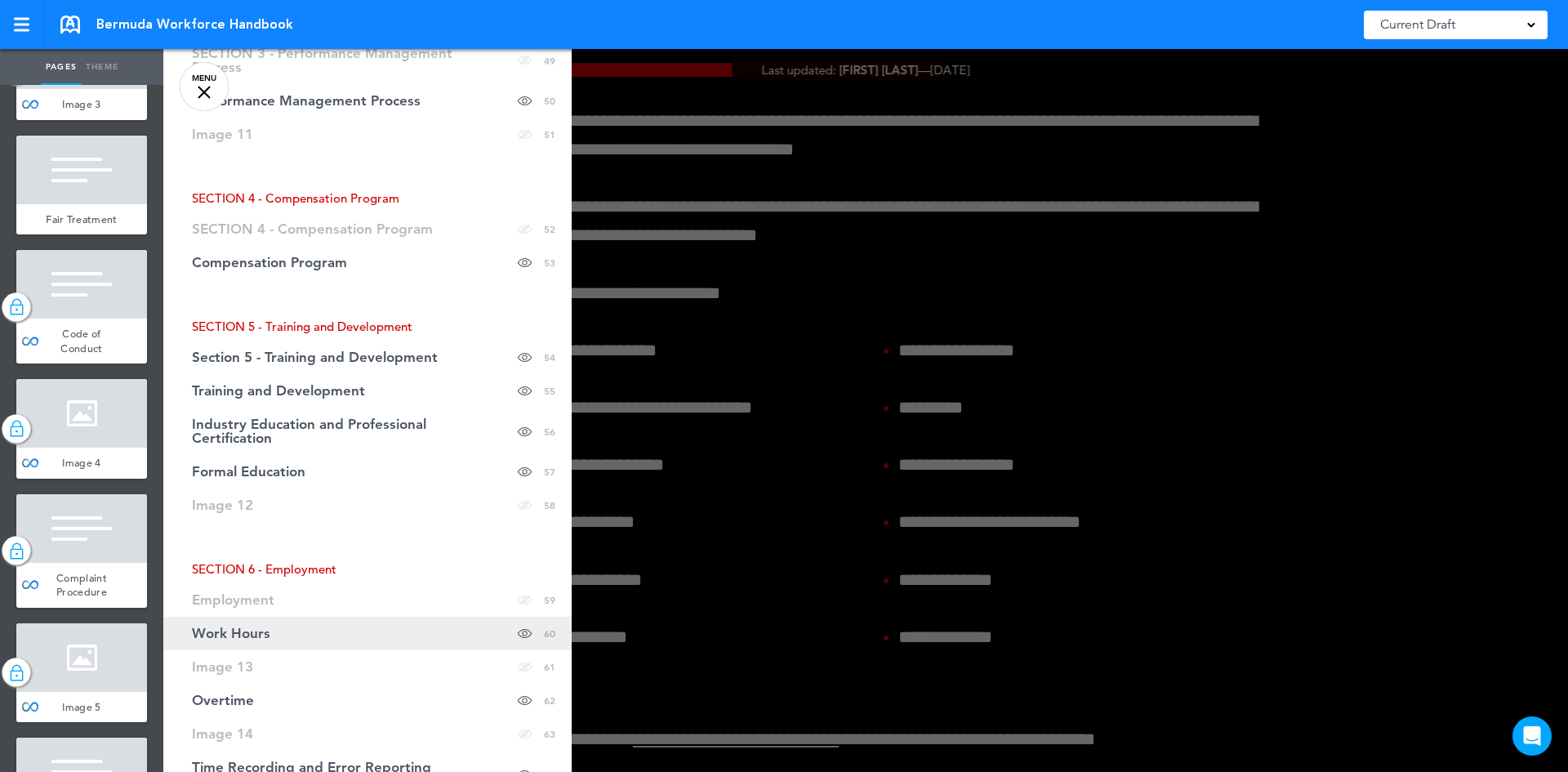 click on "Work Hours" at bounding box center (231, 633) 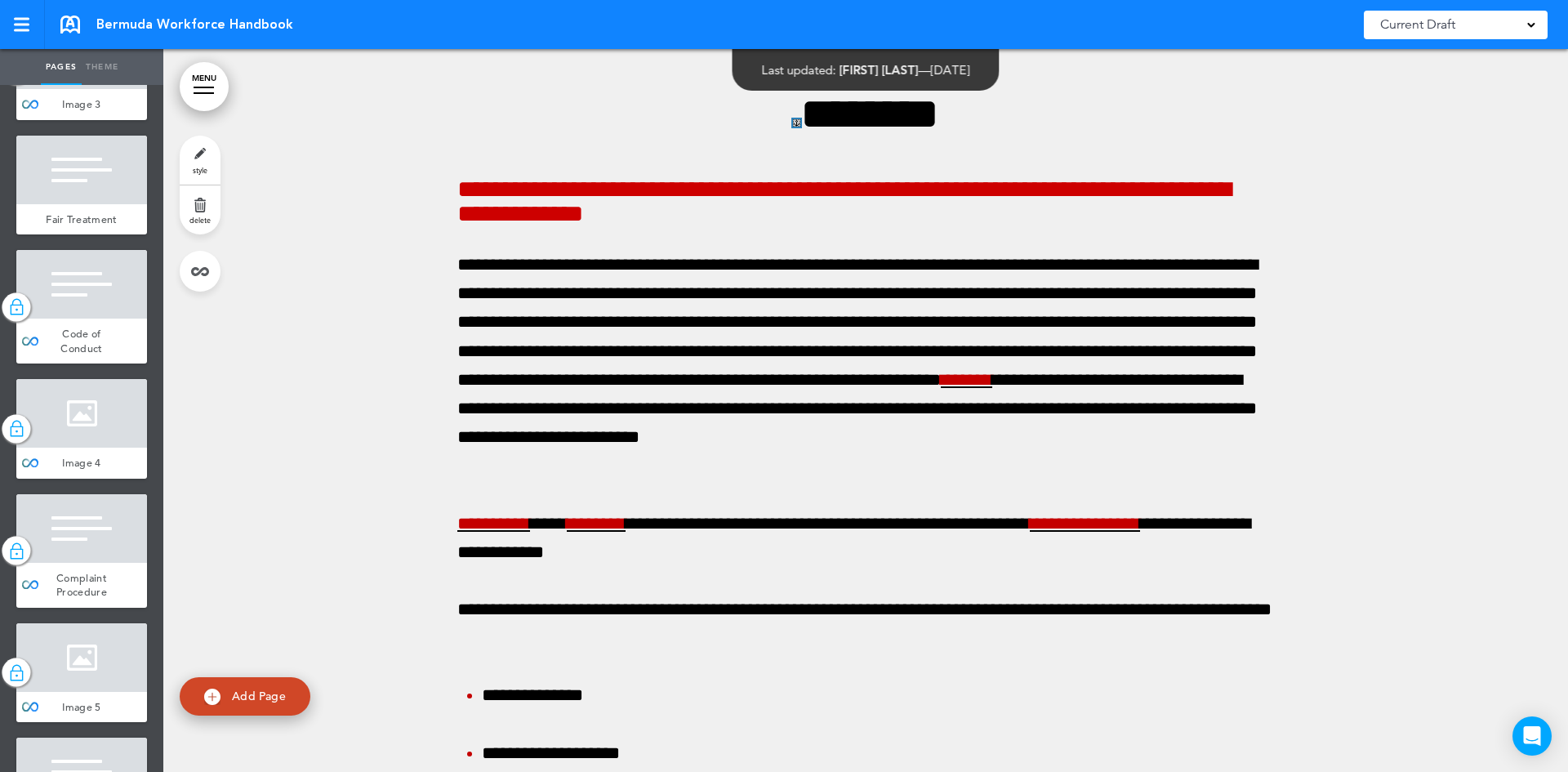 scroll, scrollTop: 53196, scrollLeft: 0, axis: vertical 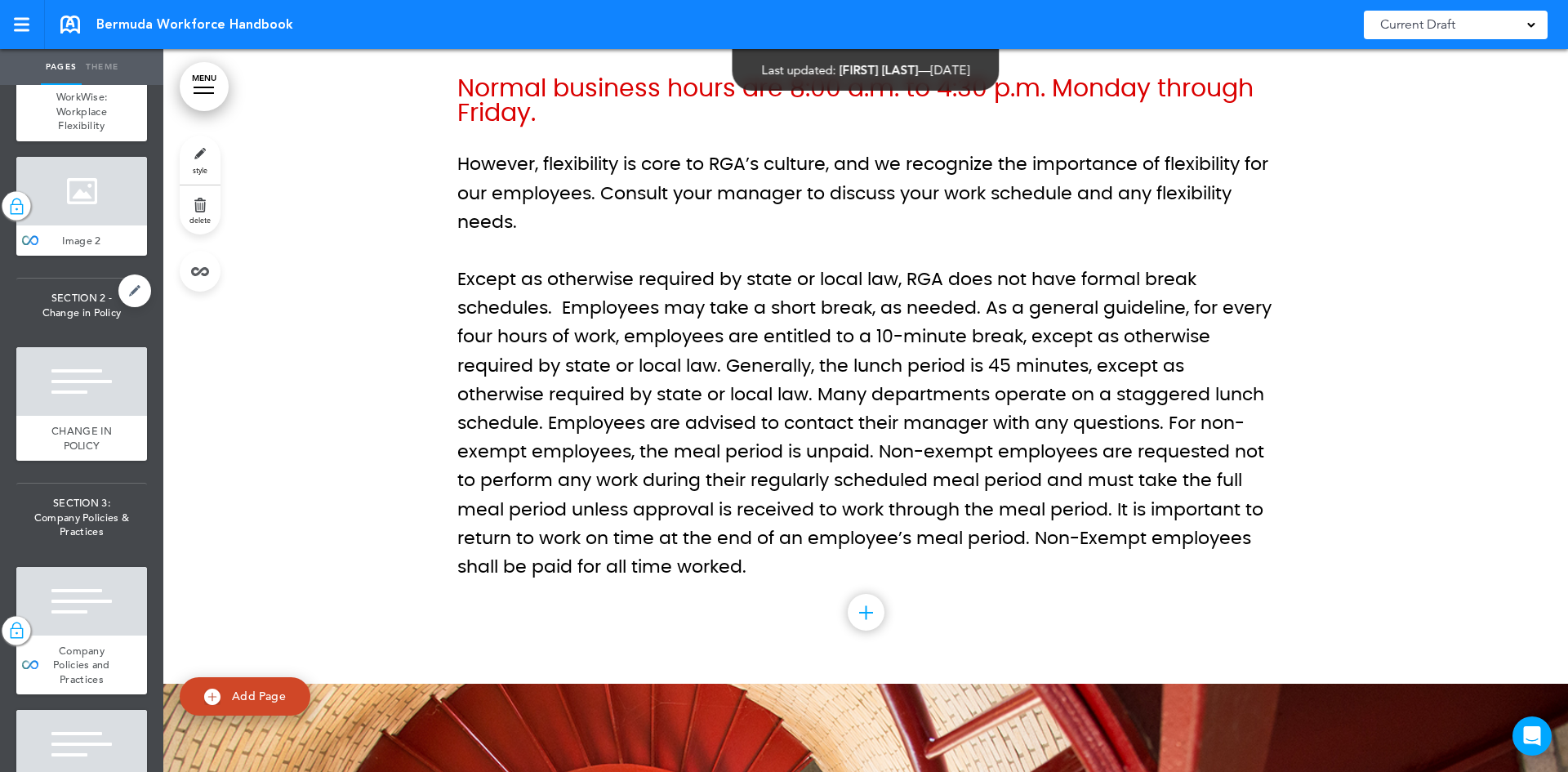 click on "SECTION 2 - Change in Policy" at bounding box center [82, 305] 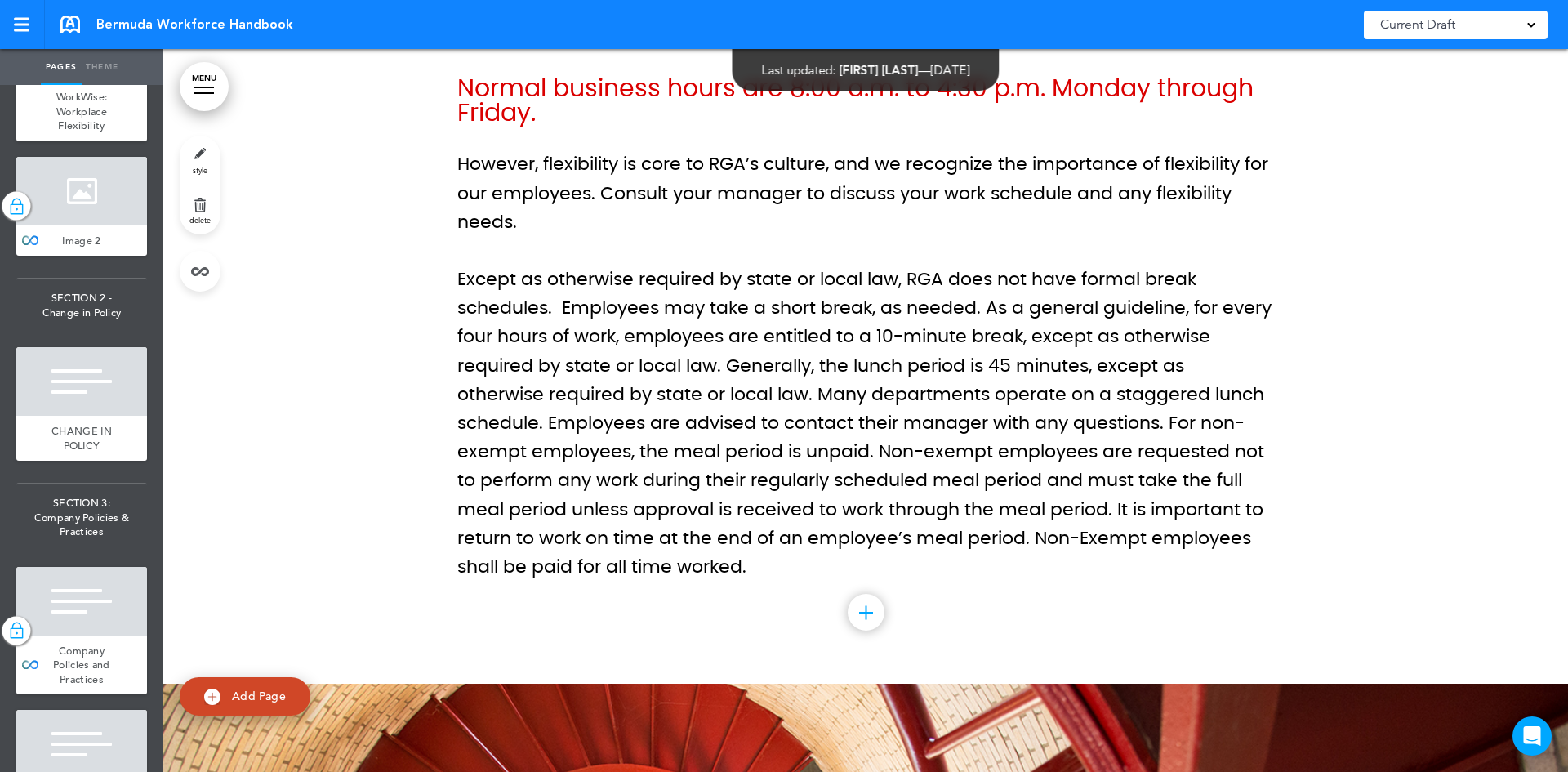 click on "add page
RGA Global Reinsurance Compnay  (RGA Global)
add page
SECTION 1 - Welcome to RGA
add page
SECTION 1 - Welcome to RGA
add page
Welcome to RGA
Values" at bounding box center [82, 428] 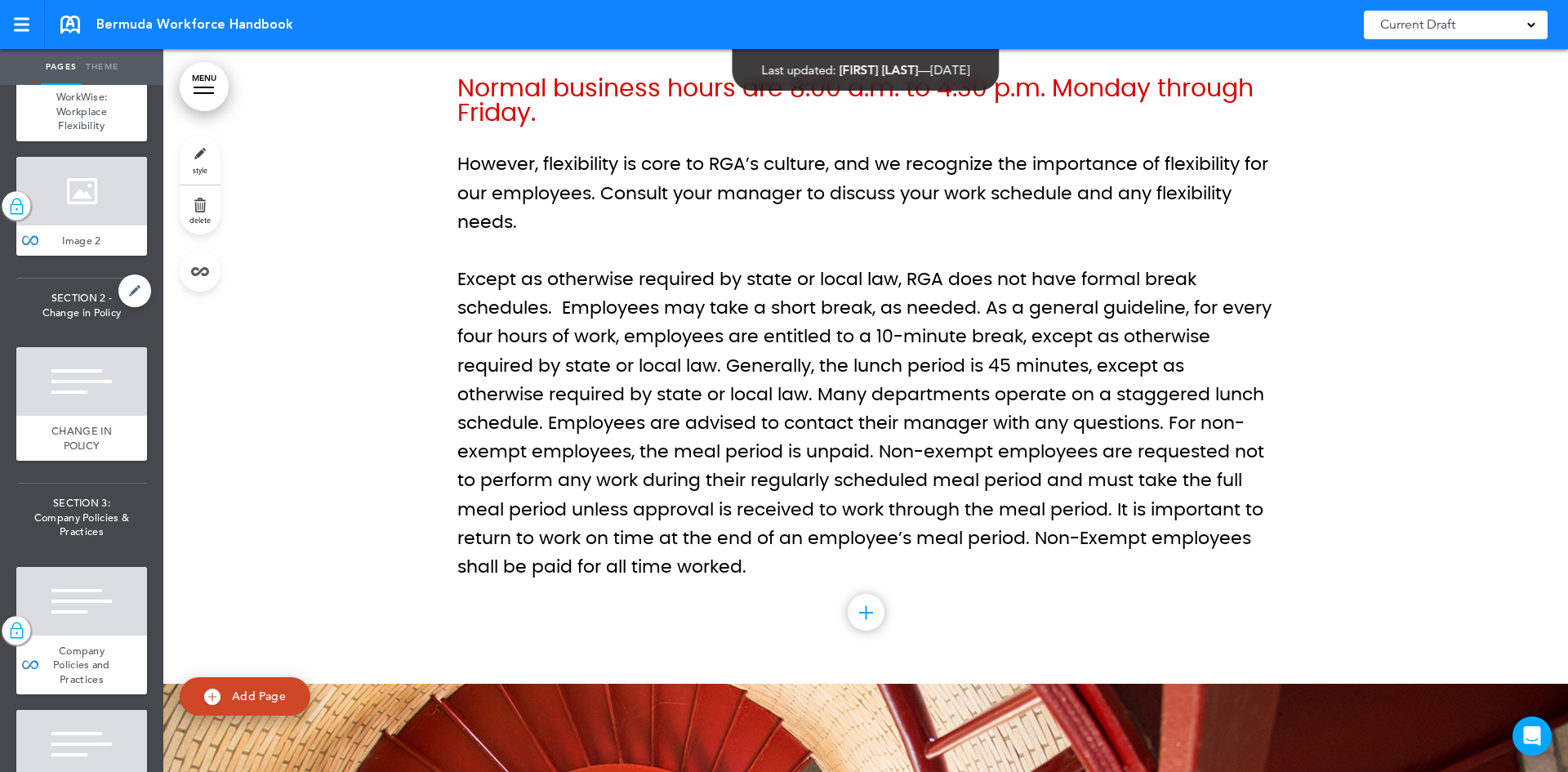 click on "SECTION 2 - Change in Policy" at bounding box center [82, 305] 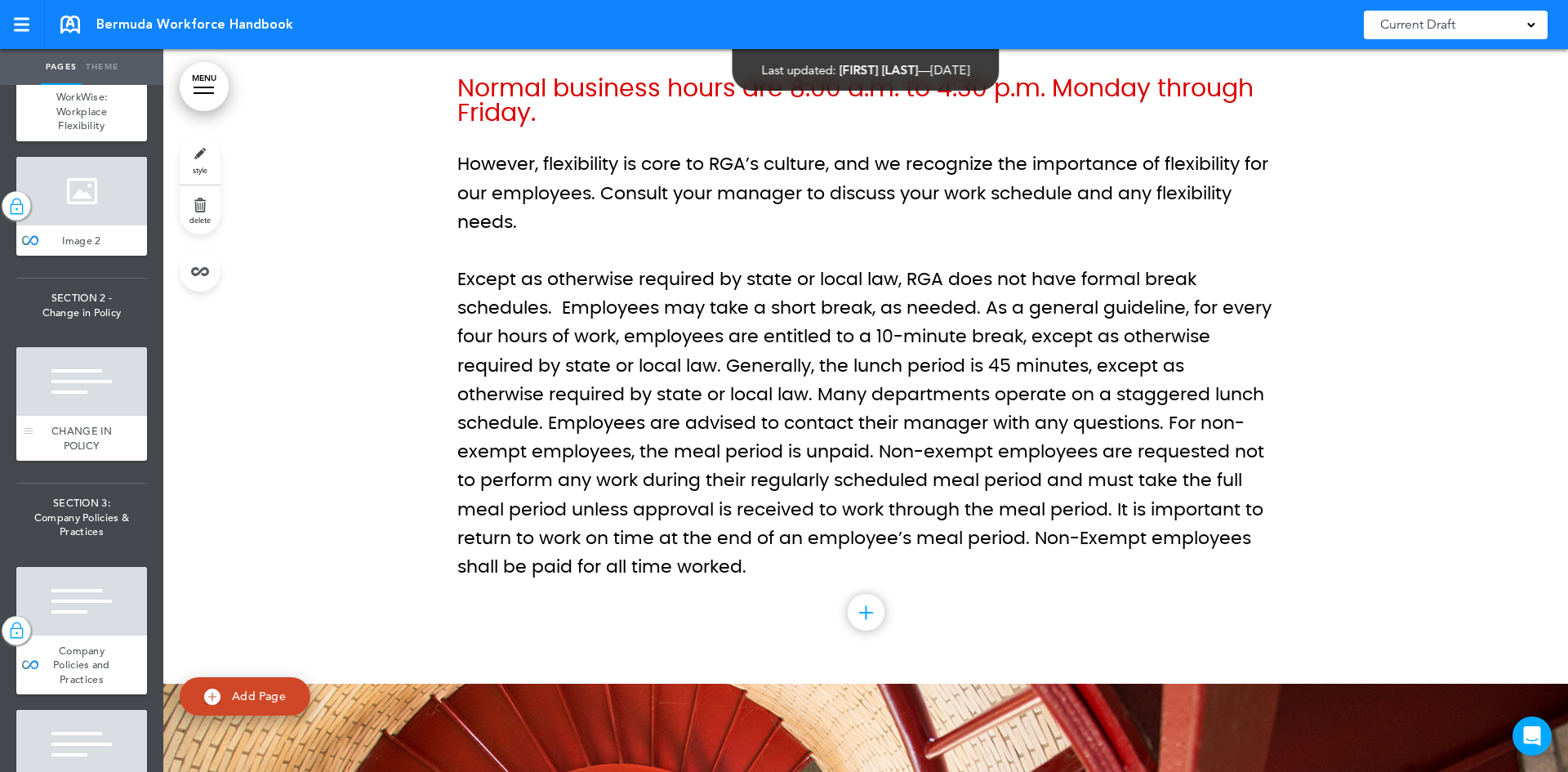 click on "CHANGE IN POLICY" at bounding box center (82, 438) 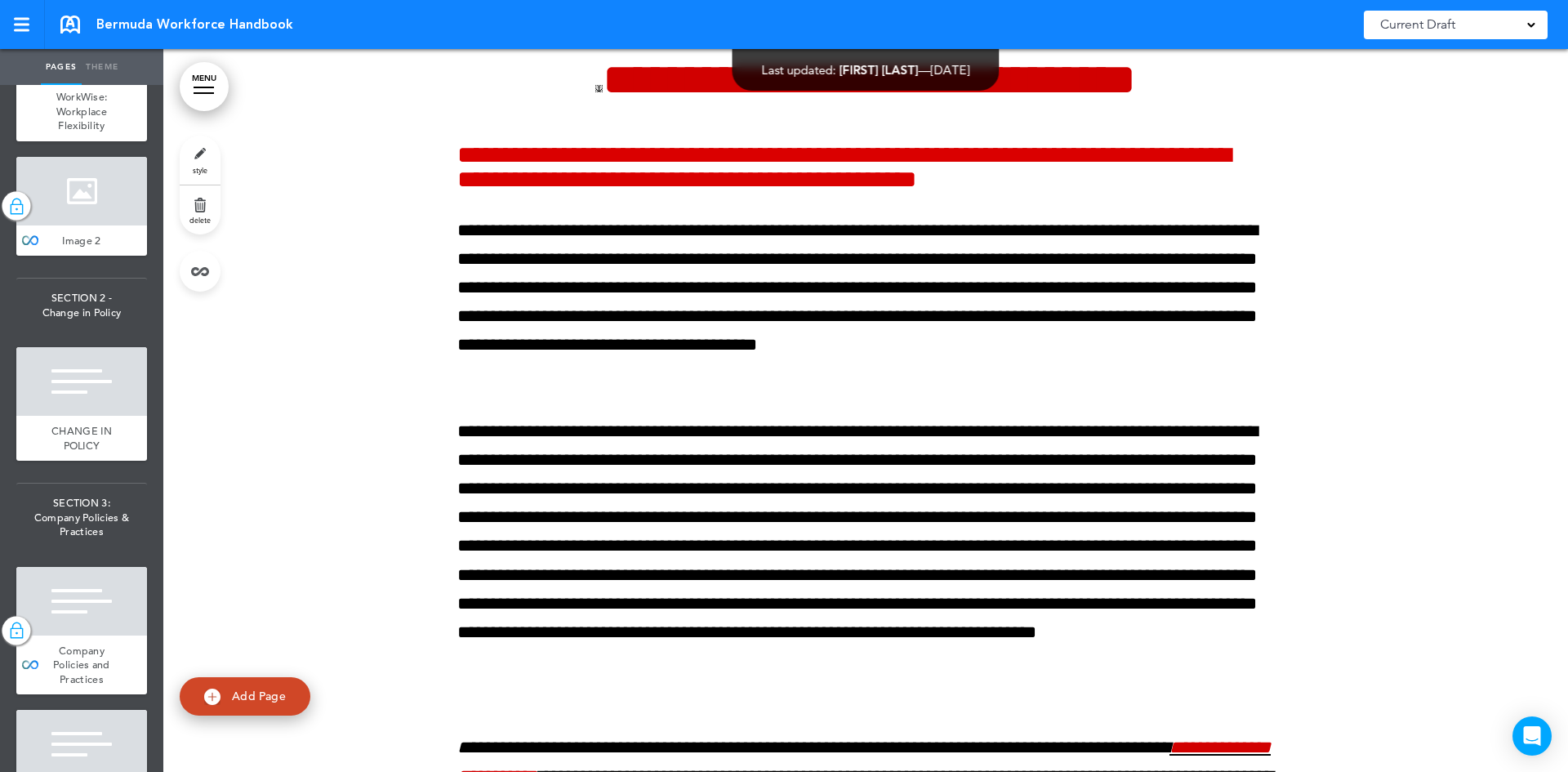 scroll, scrollTop: 9054, scrollLeft: 0, axis: vertical 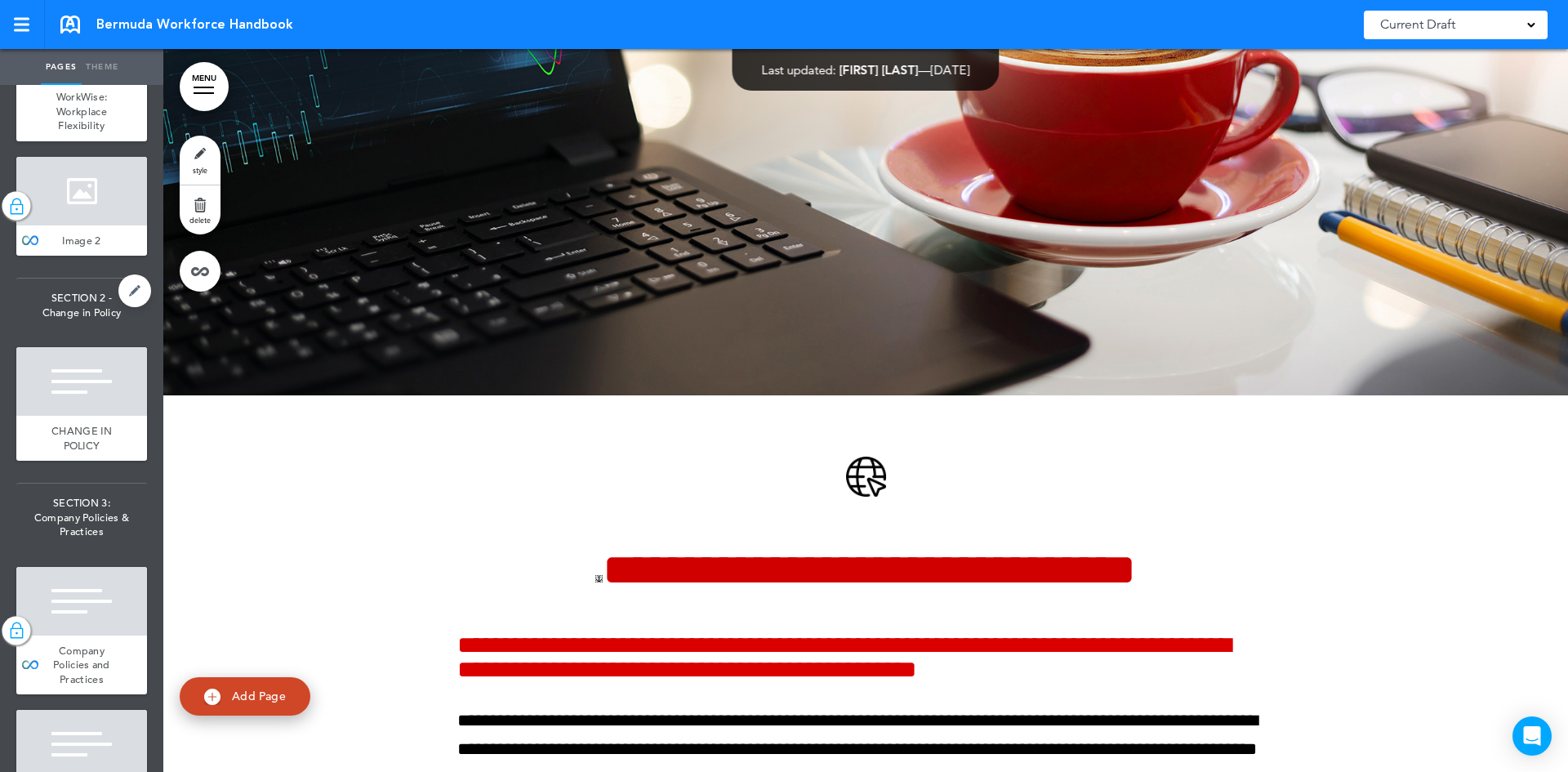 click on "SECTION 2 - Change in Policy" at bounding box center (82, 305) 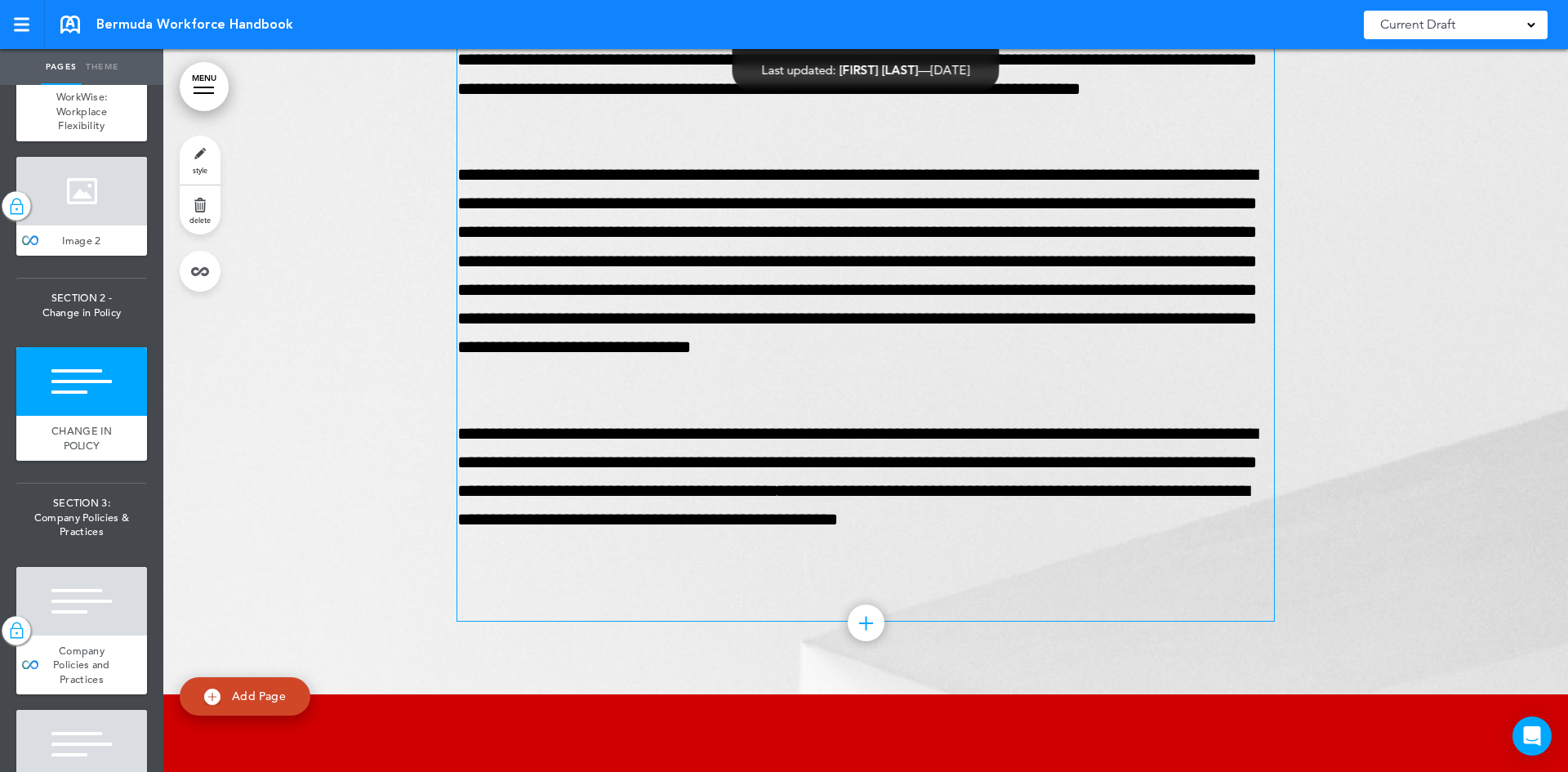 scroll, scrollTop: 11995, scrollLeft: 0, axis: vertical 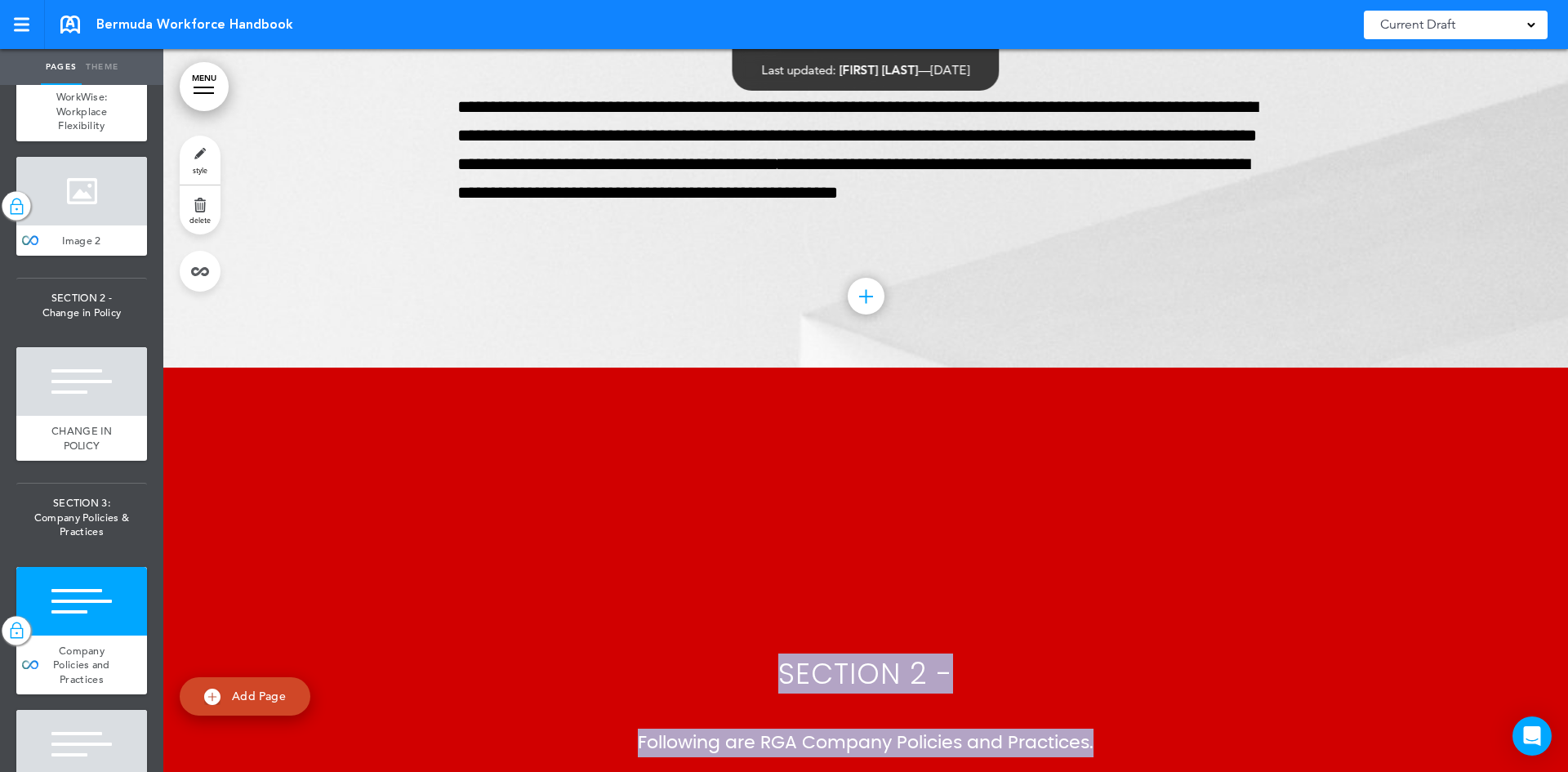 drag, startPoint x: 363, startPoint y: 262, endPoint x: 510, endPoint y: 596, distance: 364.918 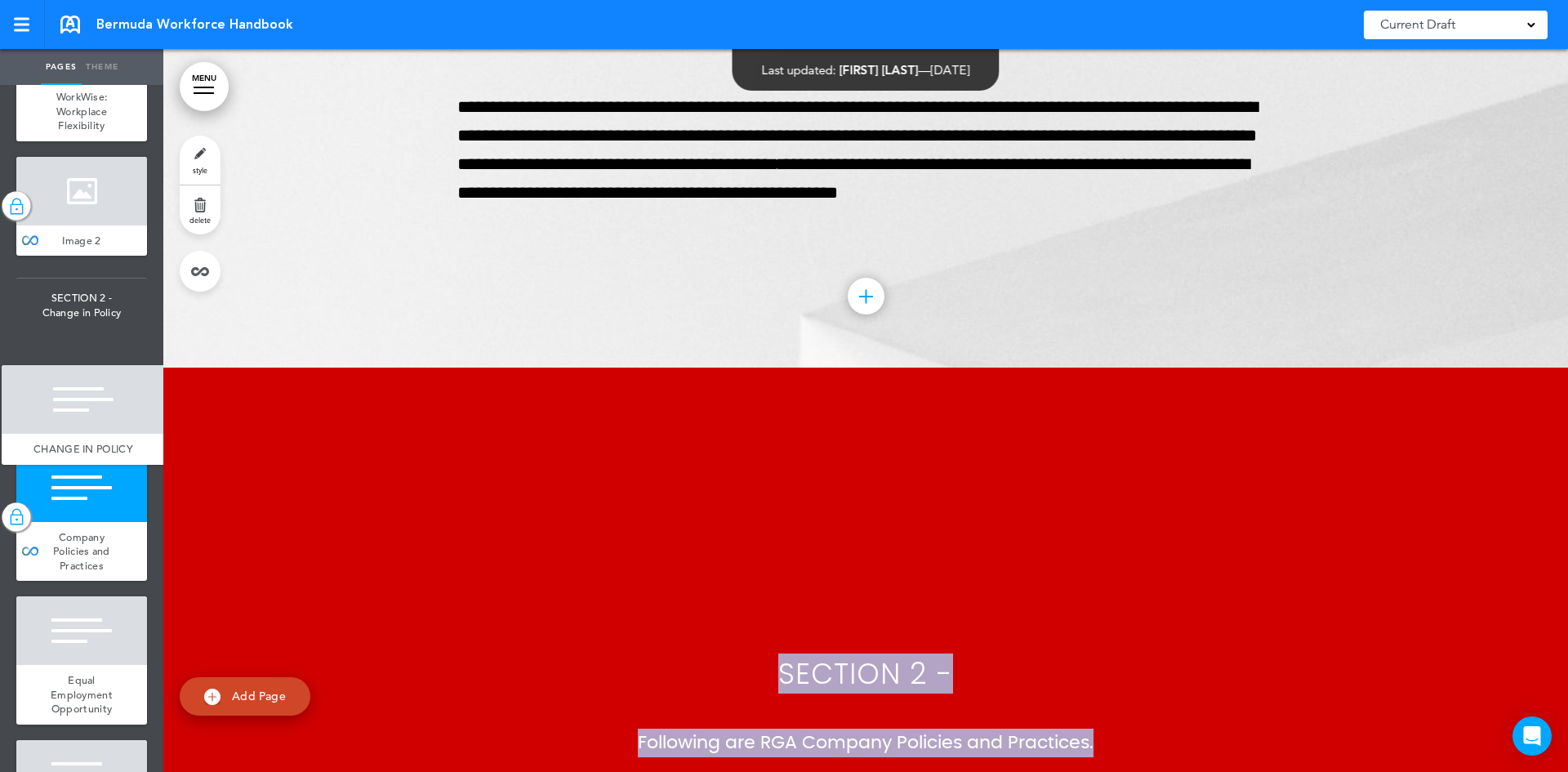 drag, startPoint x: 26, startPoint y: 513, endPoint x: 11, endPoint y: 474, distance: 41.785165 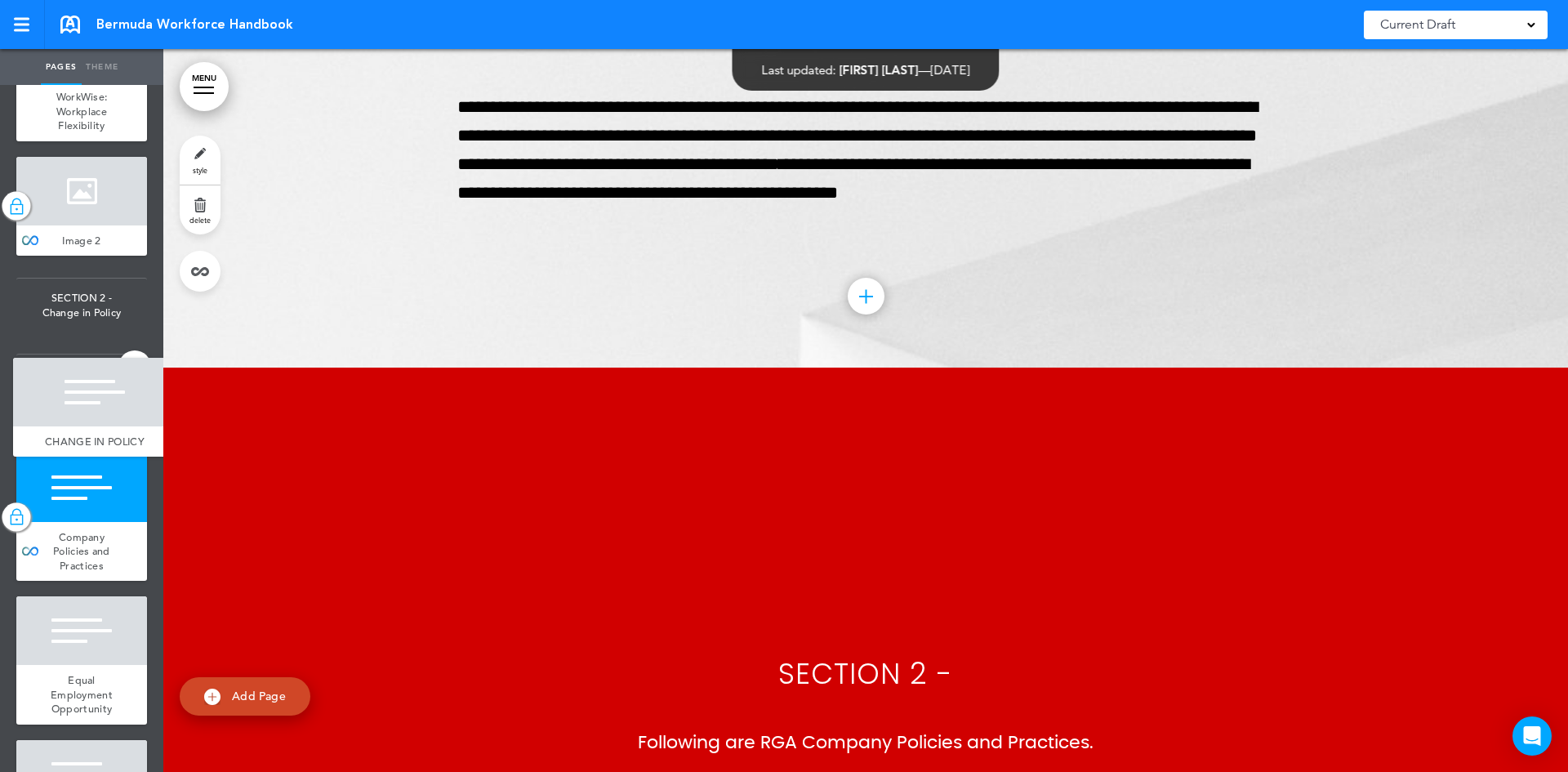 drag, startPoint x: 33, startPoint y: 602, endPoint x: 30, endPoint y: 465, distance: 137.0328 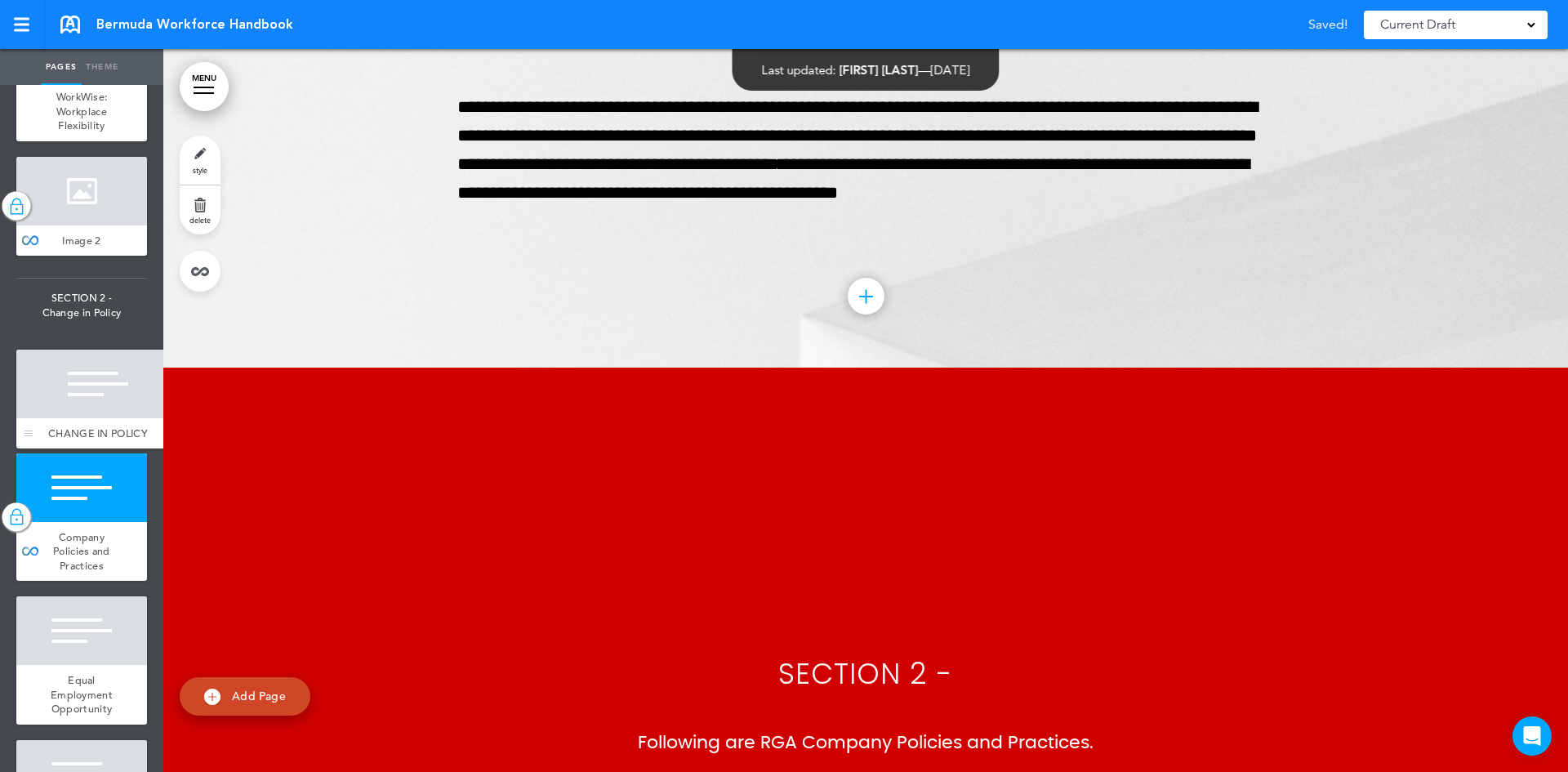drag, startPoint x: 39, startPoint y: 585, endPoint x: 34, endPoint y: 440, distance: 145.08618 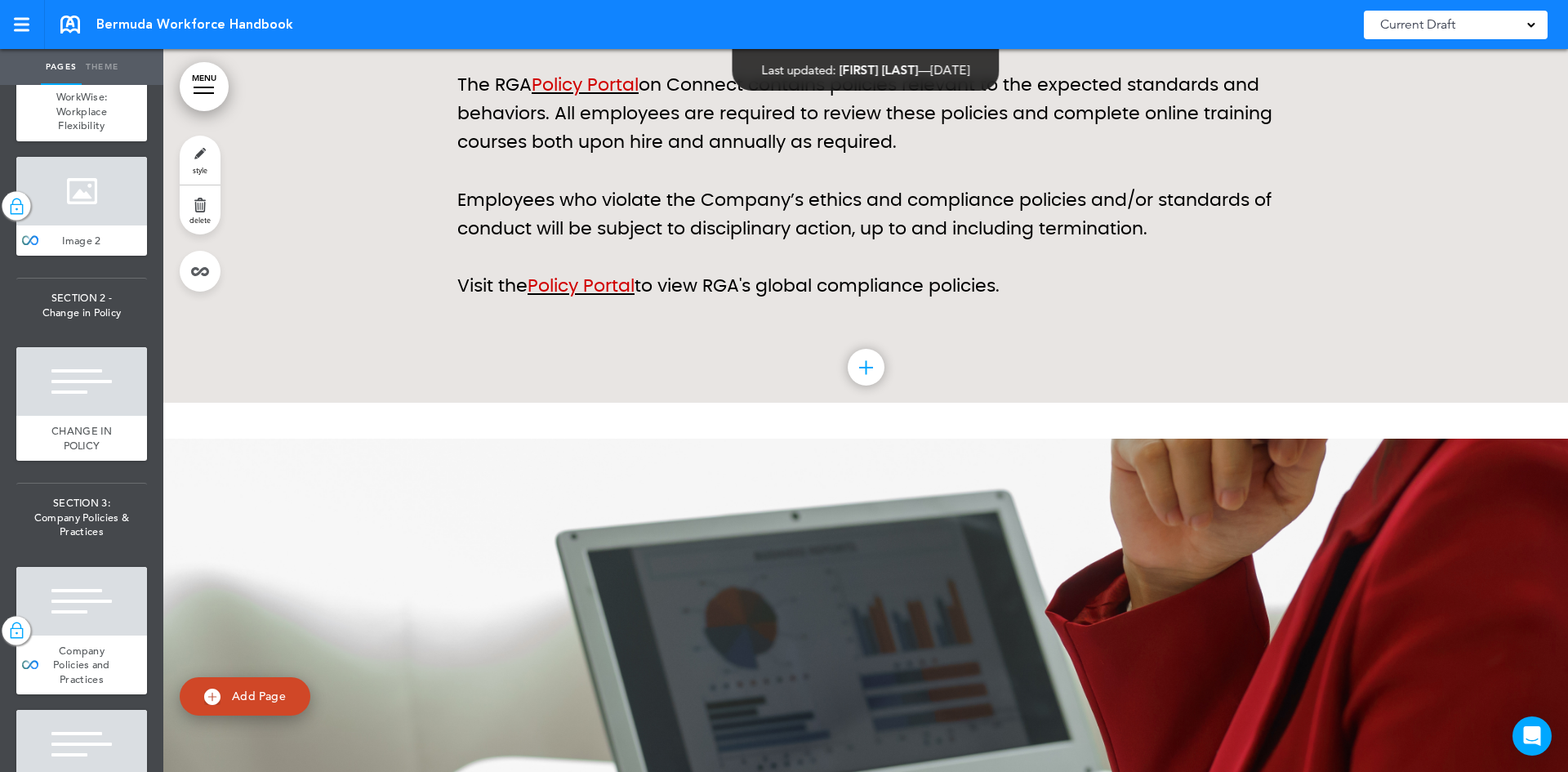 scroll, scrollTop: 14527, scrollLeft: 0, axis: vertical 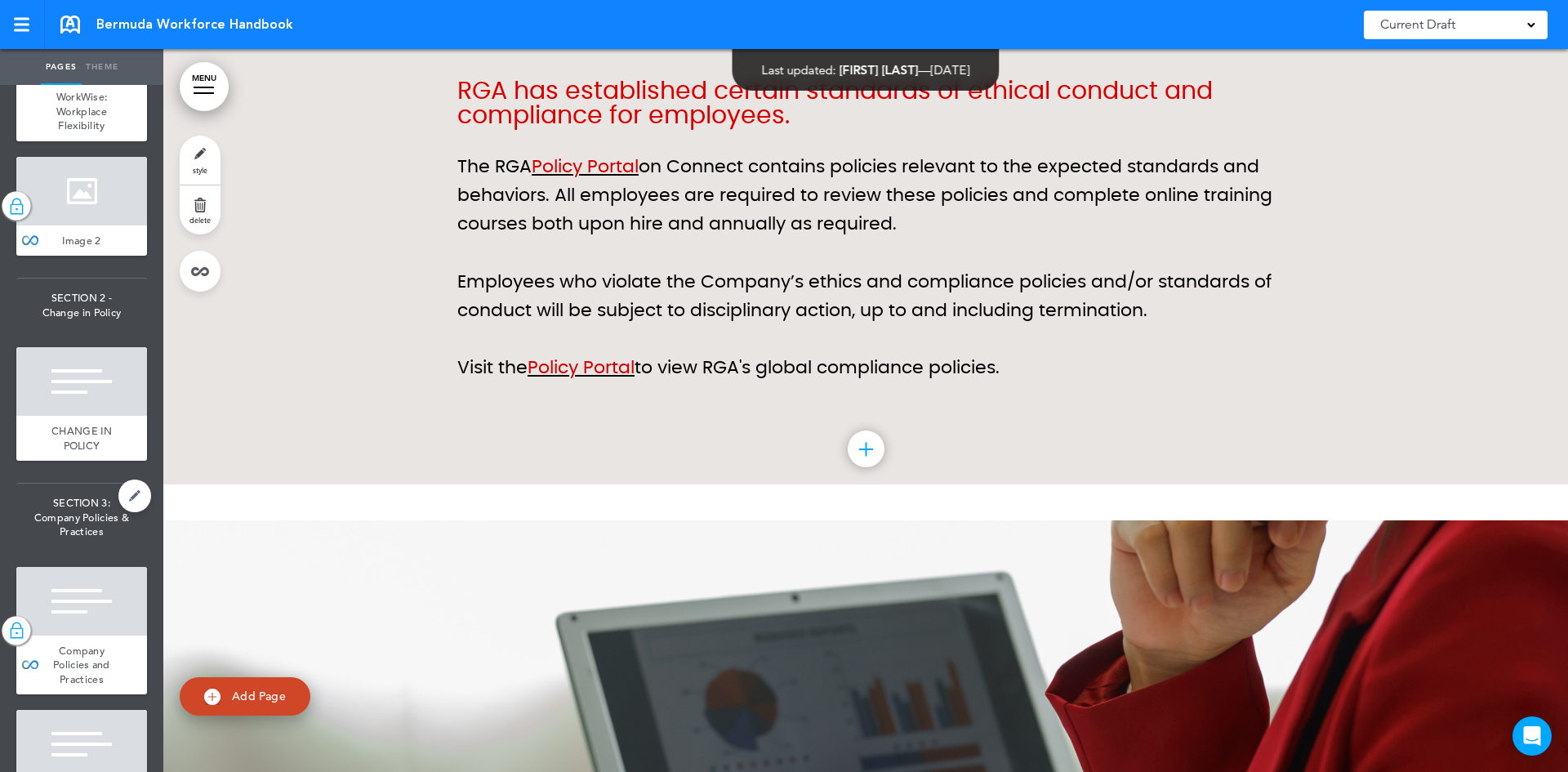 click on "SECTION 3: Company Policies & Practices" at bounding box center (82, 517) 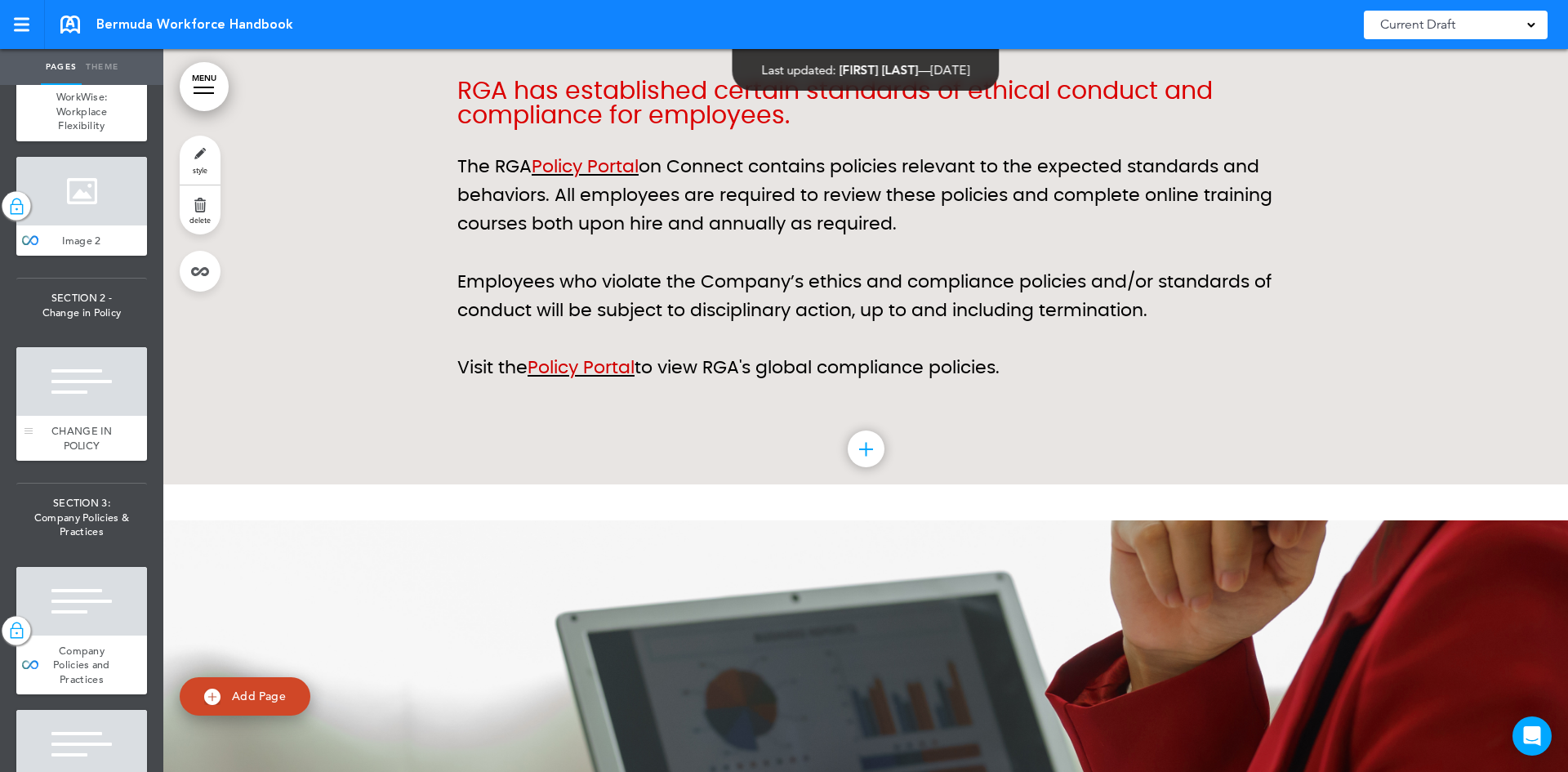 click at bounding box center [82, 382] 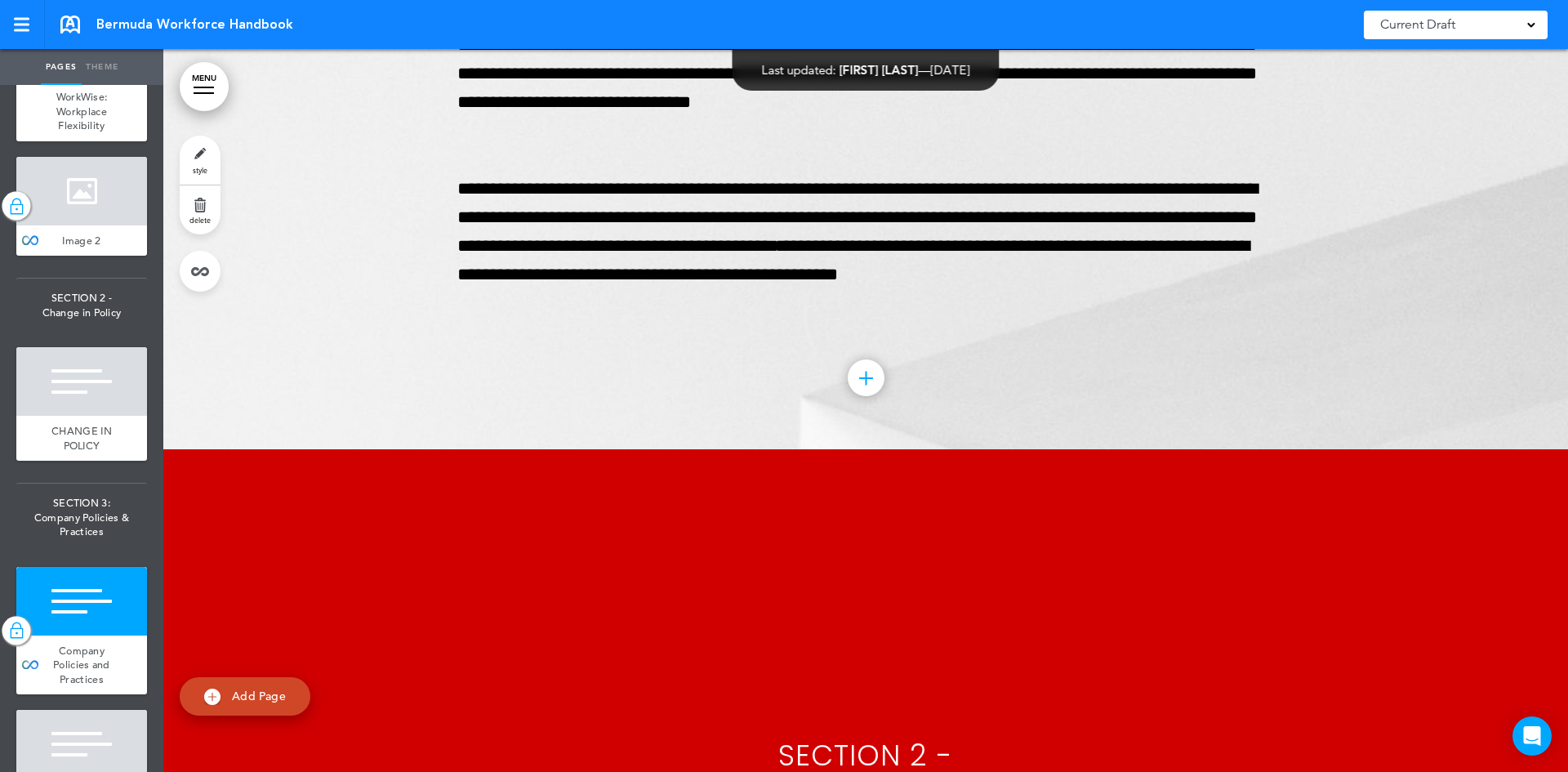 scroll, scrollTop: 12403, scrollLeft: 0, axis: vertical 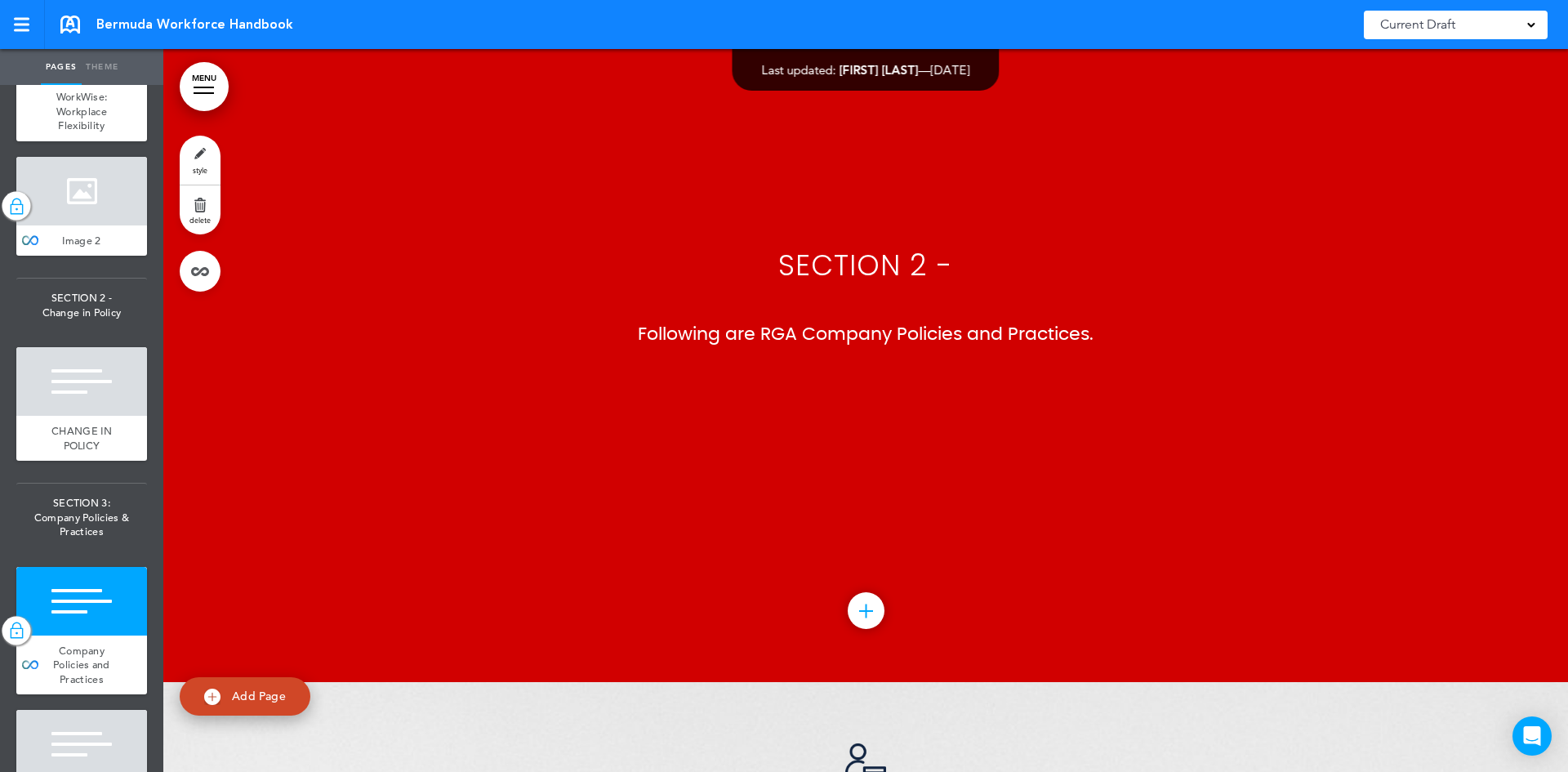 click on "SECTION 2 - Following are RGA Company Policies and Practices." at bounding box center [866, 300] 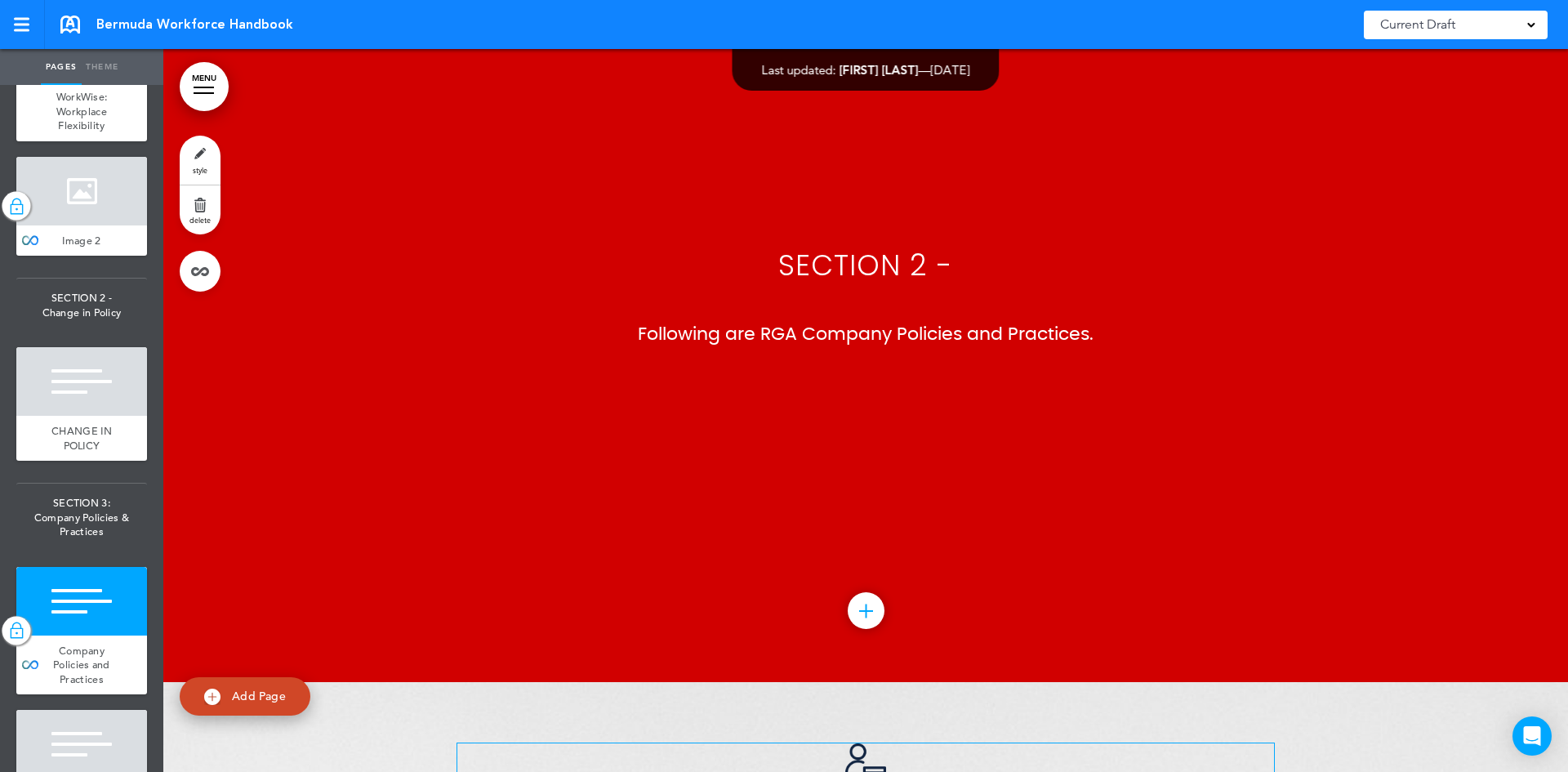 scroll, scrollTop: 12812, scrollLeft: 0, axis: vertical 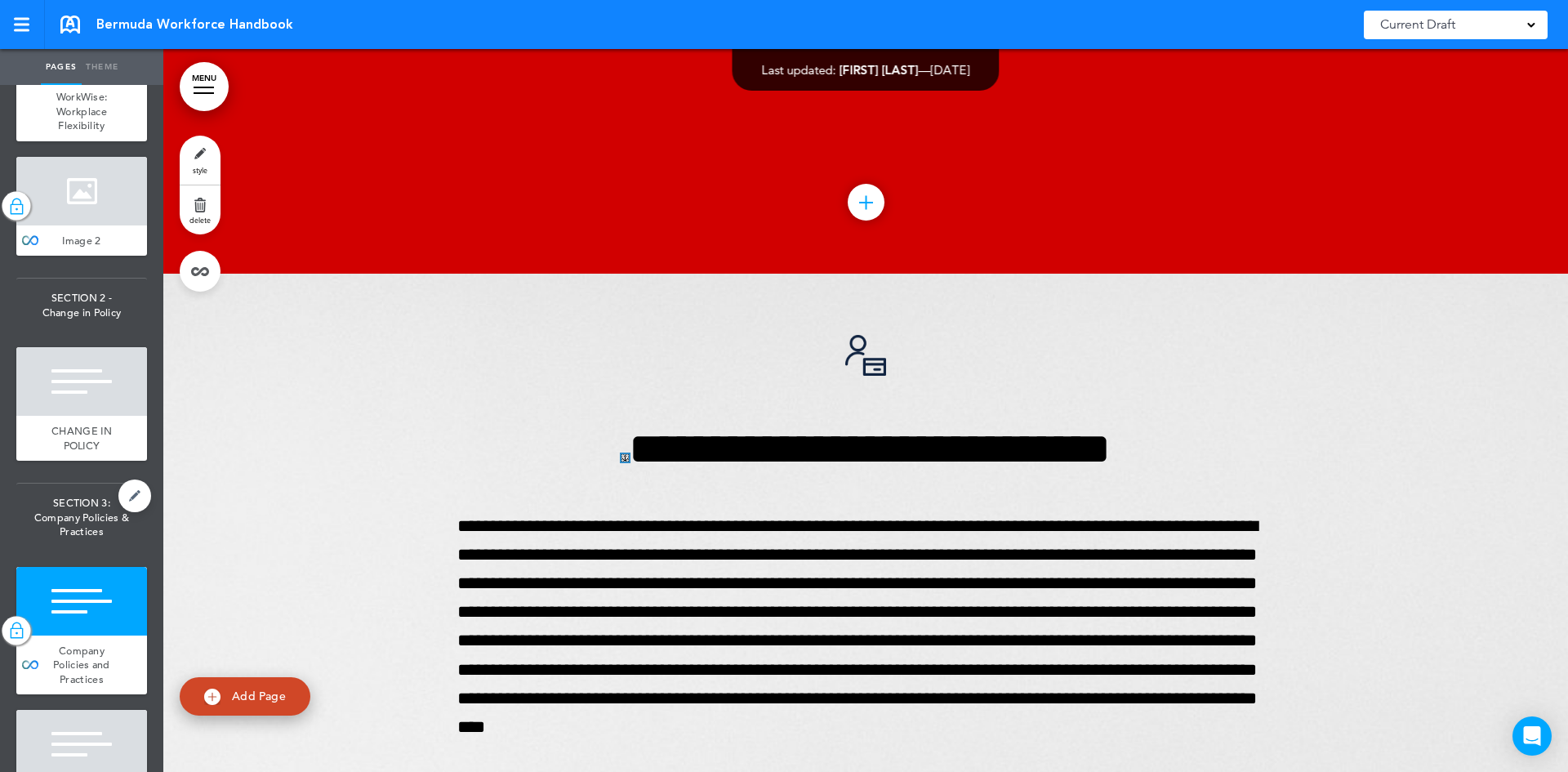 click on "SECTION 3: Company Policies & Practices" at bounding box center (82, 517) 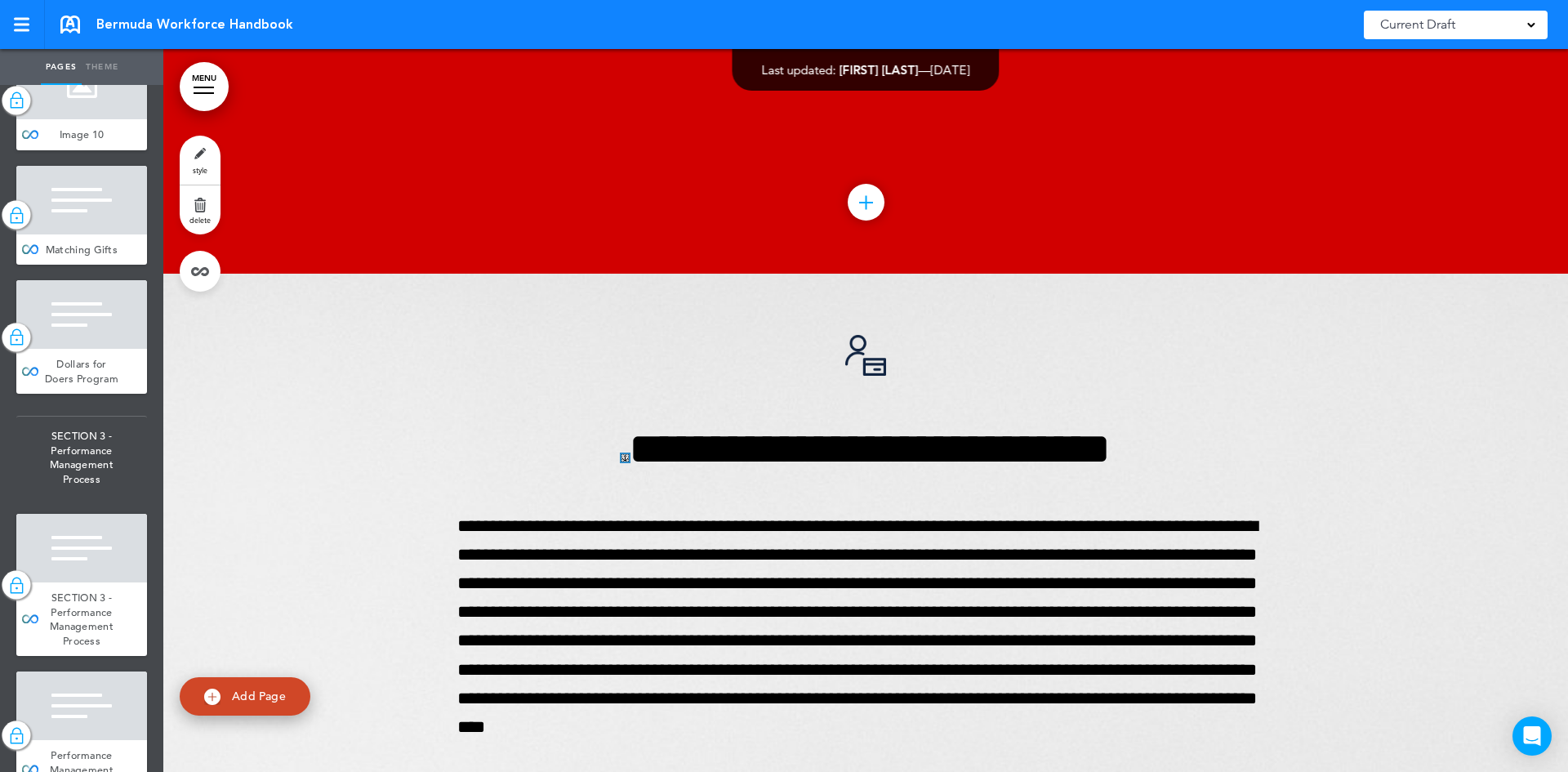 scroll, scrollTop: 6125, scrollLeft: 0, axis: vertical 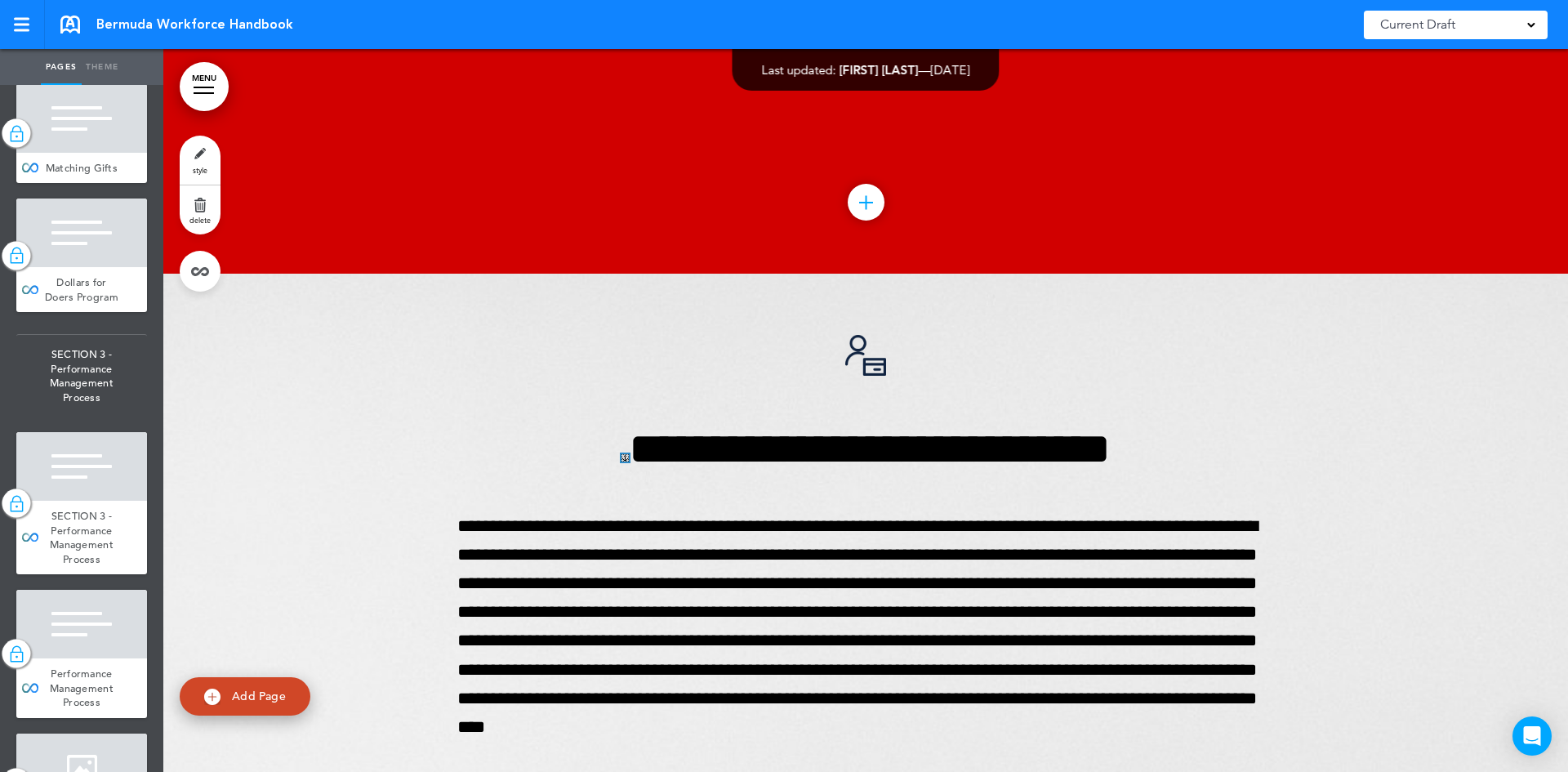 click on "SECTION 3 - Performance Management Process" at bounding box center (82, 376) 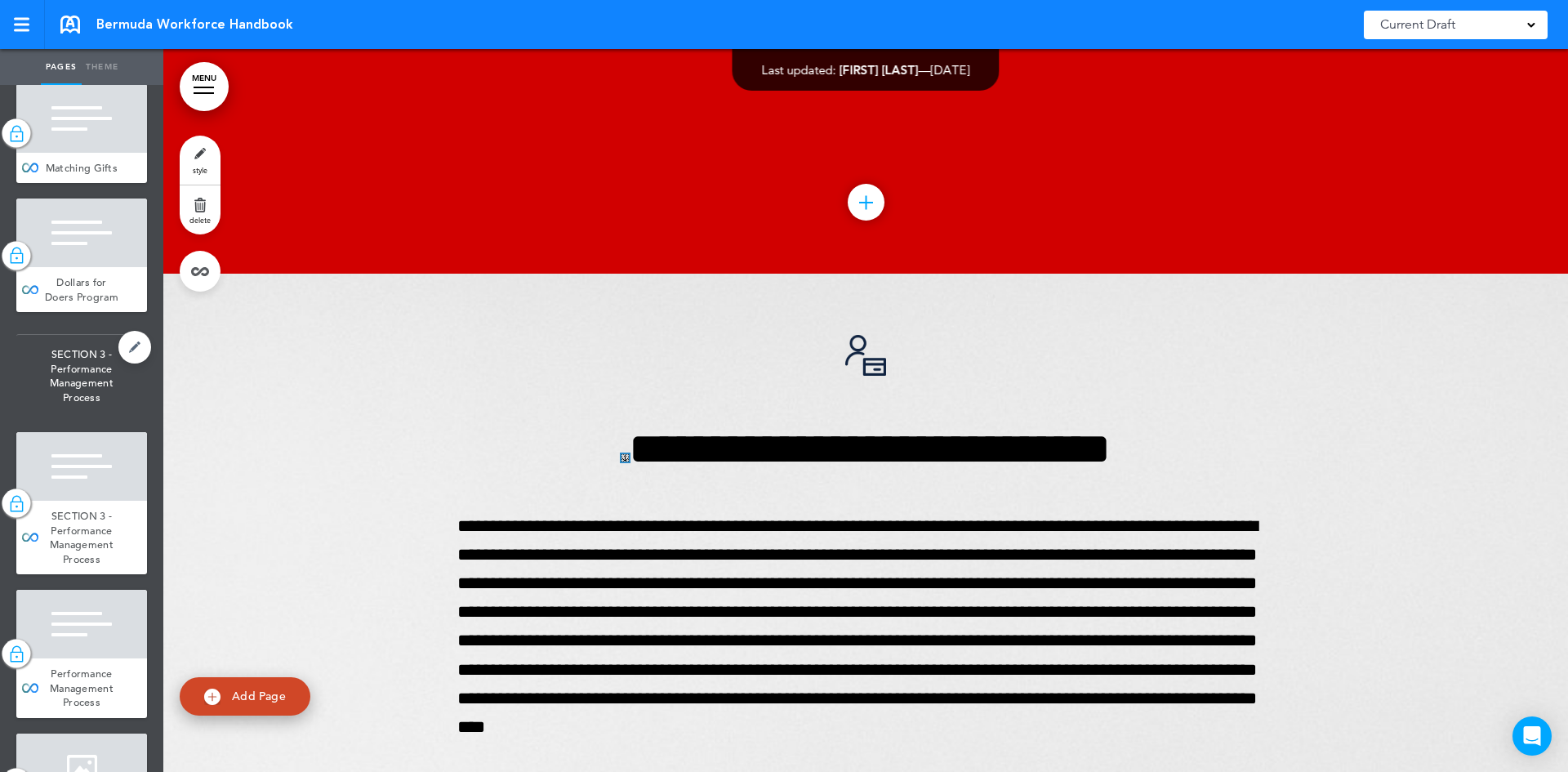 click on "SECTION 3 - Performance Management Process" at bounding box center [82, 376] 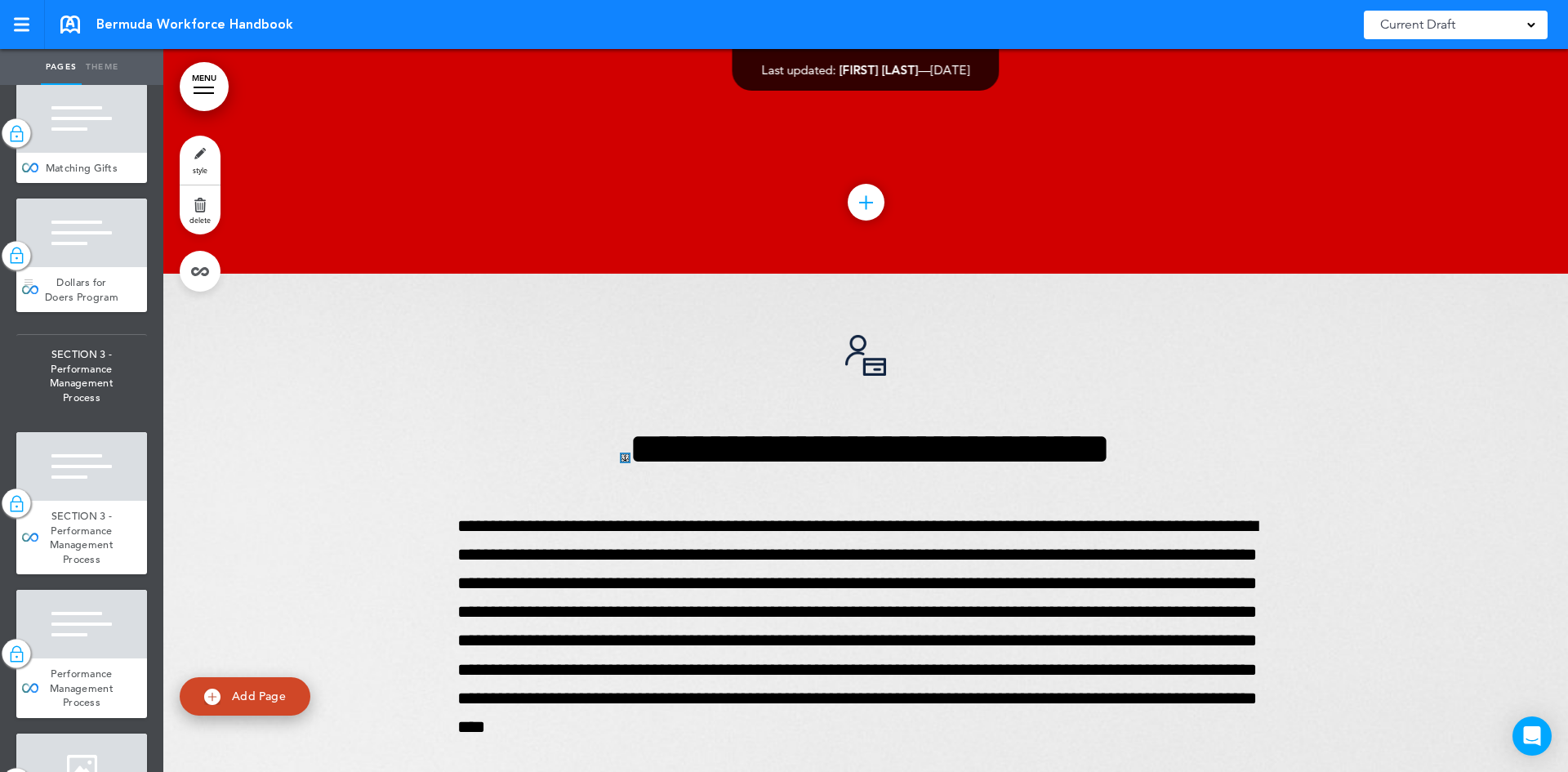 click on "Dollars for Doers Program" at bounding box center [82, 289] 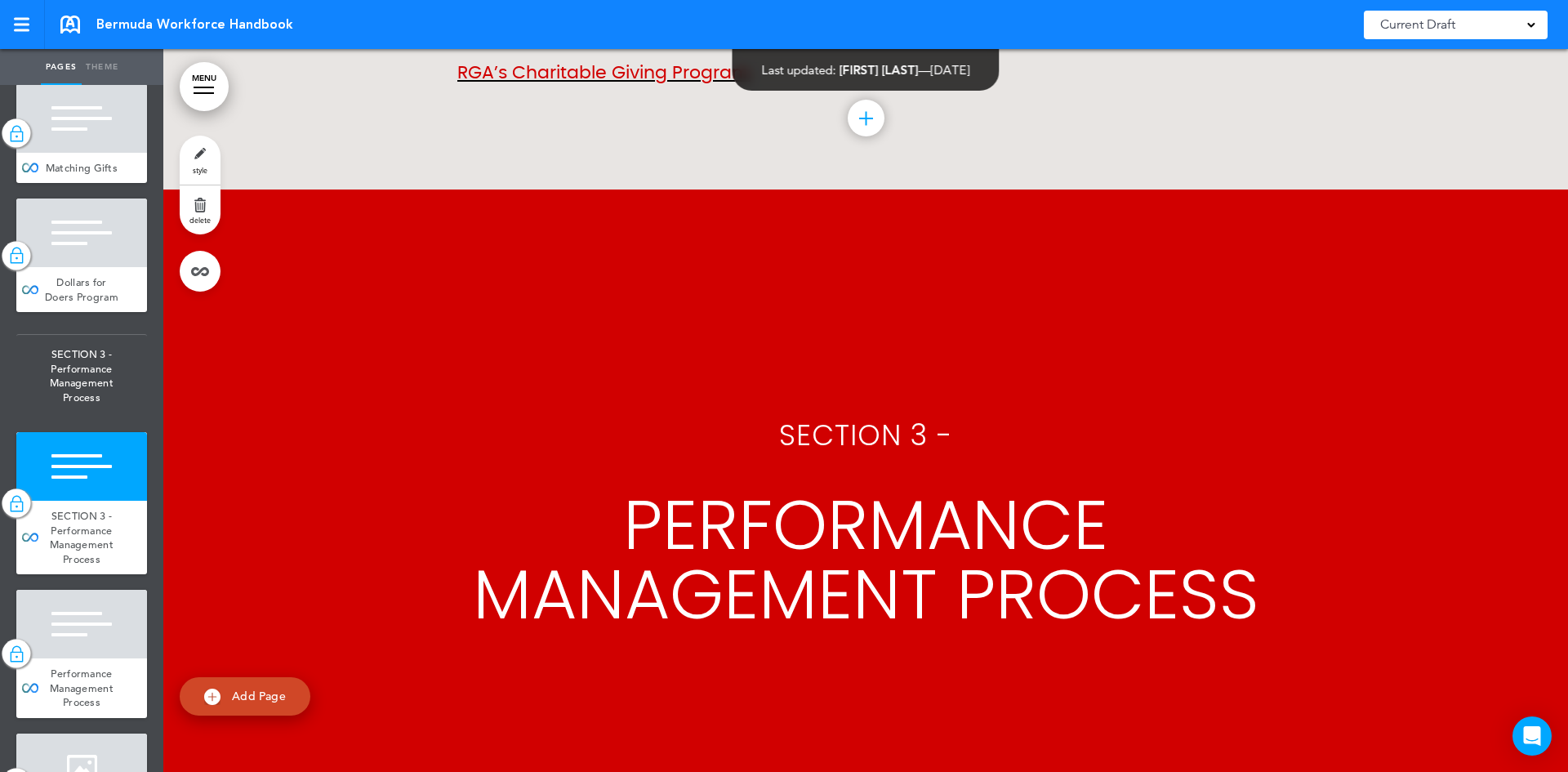 scroll, scrollTop: 45132, scrollLeft: 0, axis: vertical 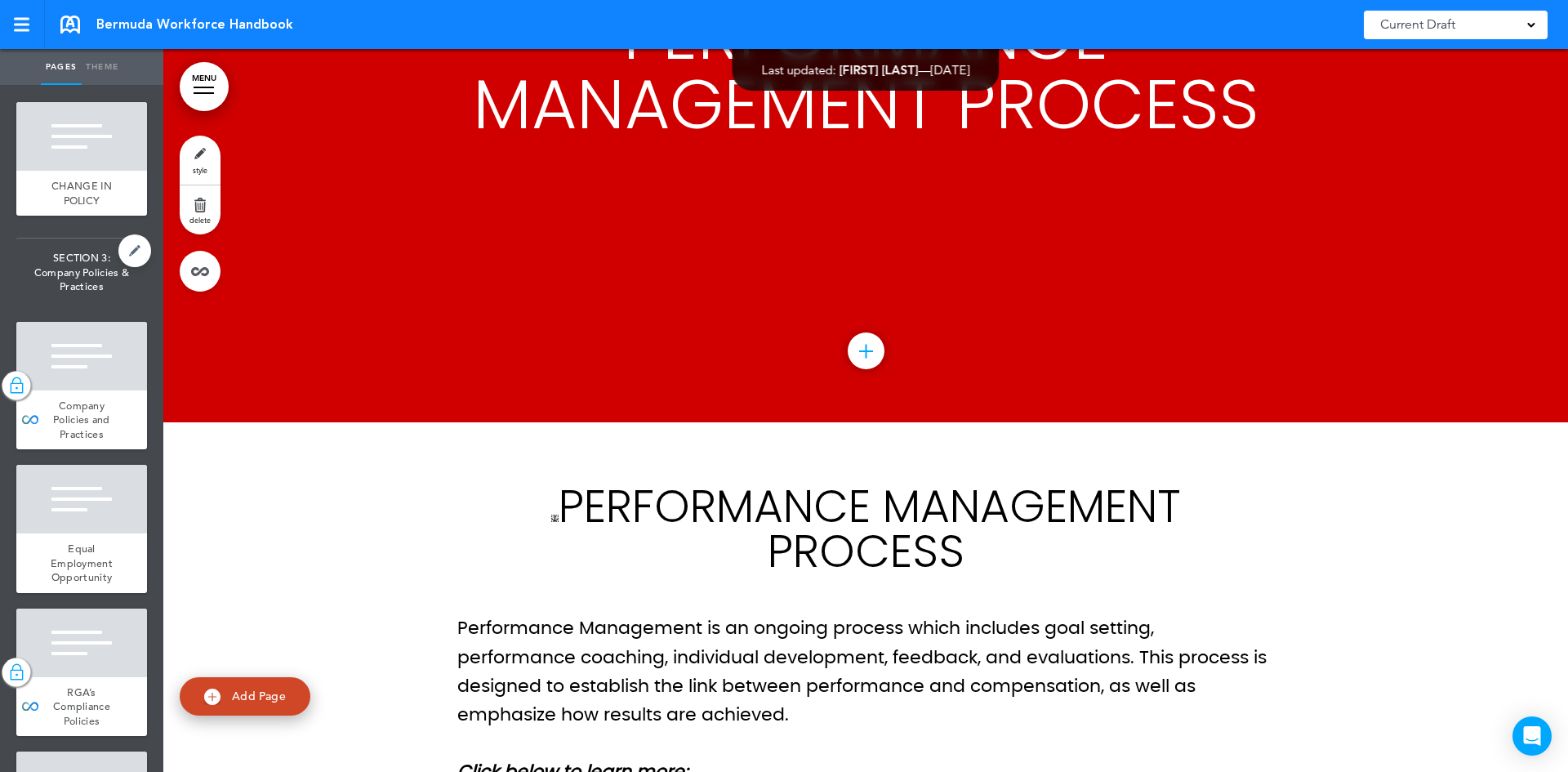 click on "SECTION 3: Company Policies & Practices" at bounding box center (82, 272) 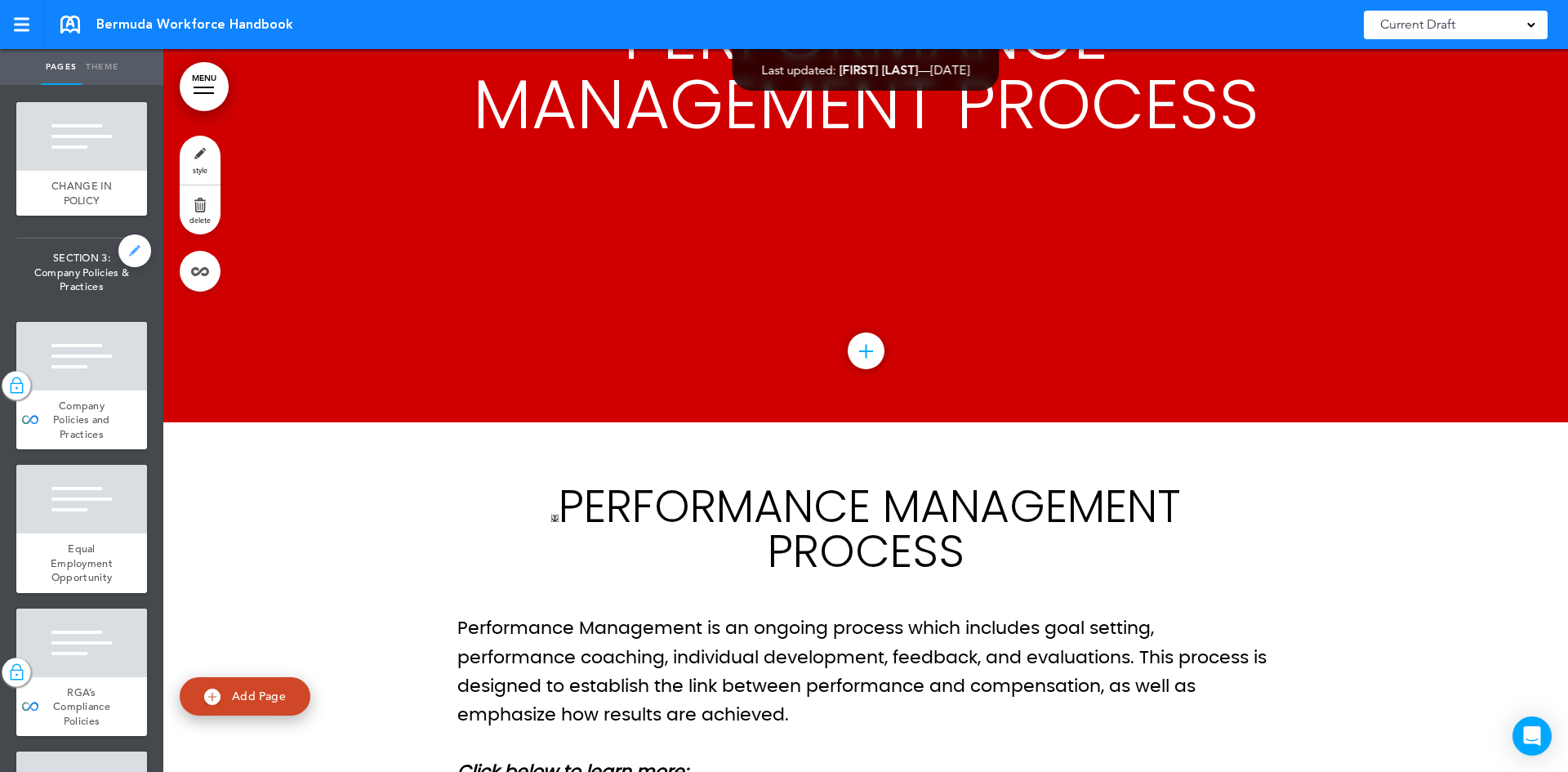 click at bounding box center [135, 251] 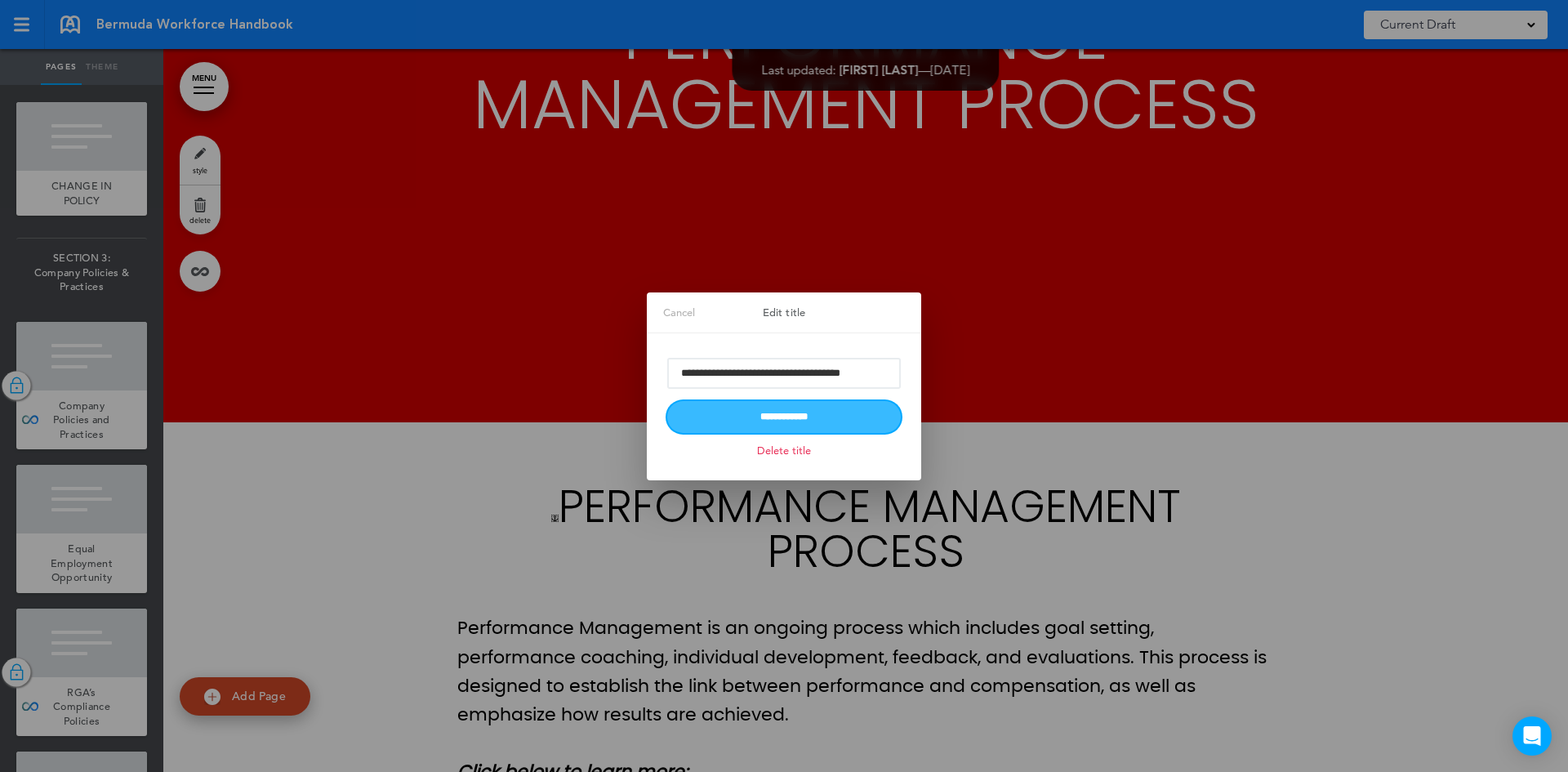 click on "**********" at bounding box center (784, 417) 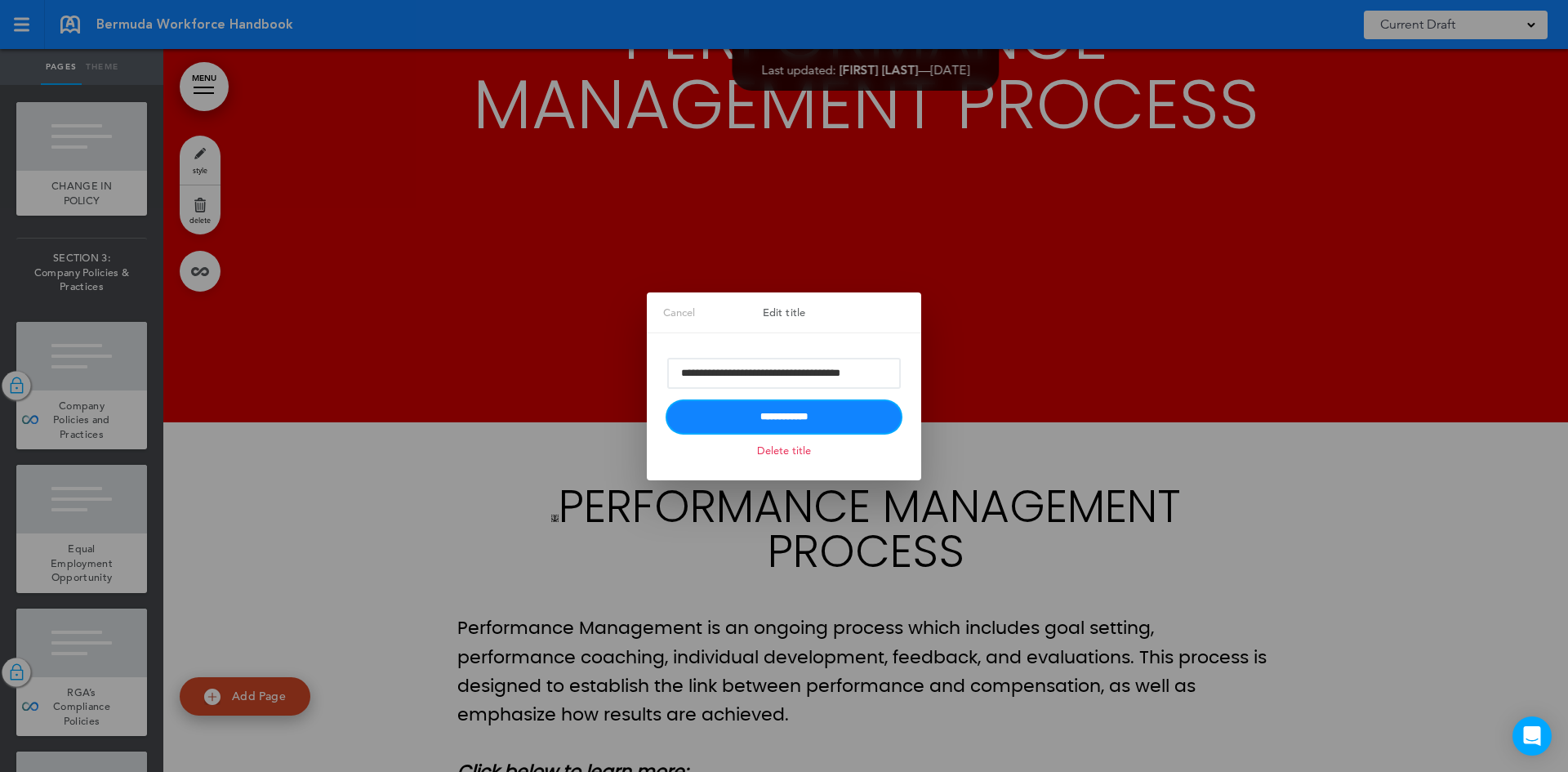 type 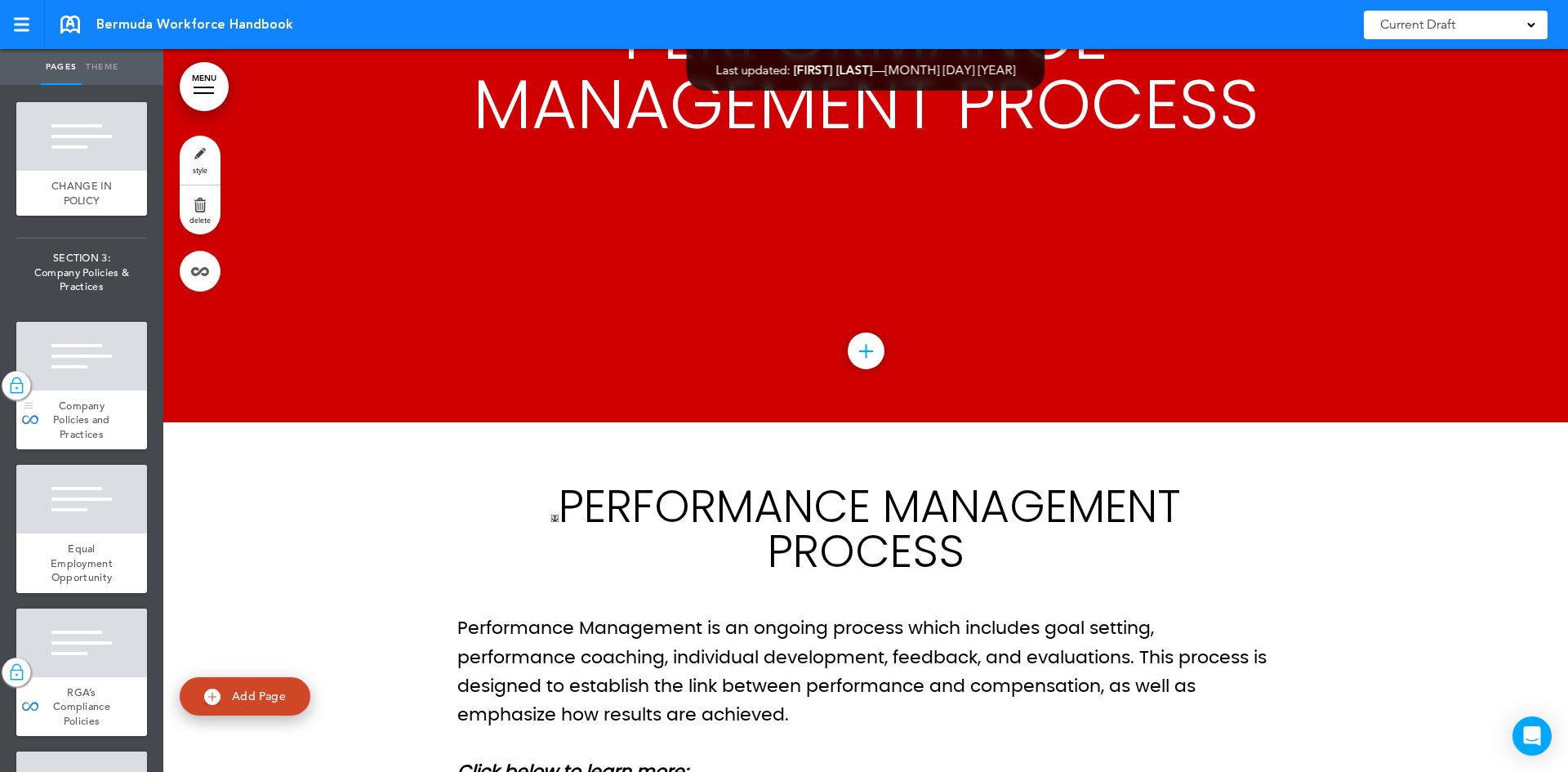 click on "Company Policies and Practices" at bounding box center (82, 420) 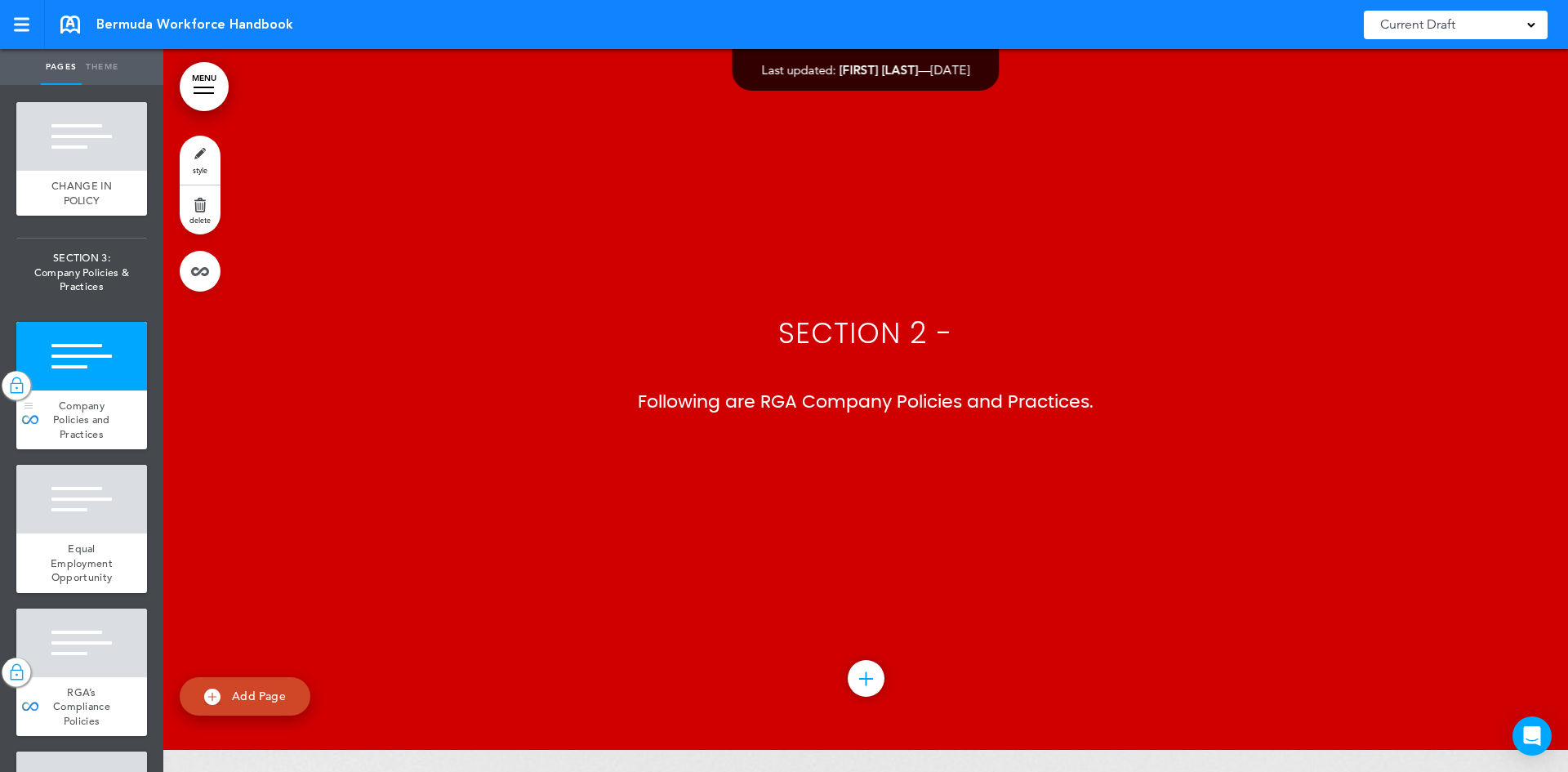 scroll, scrollTop: 12336, scrollLeft: 0, axis: vertical 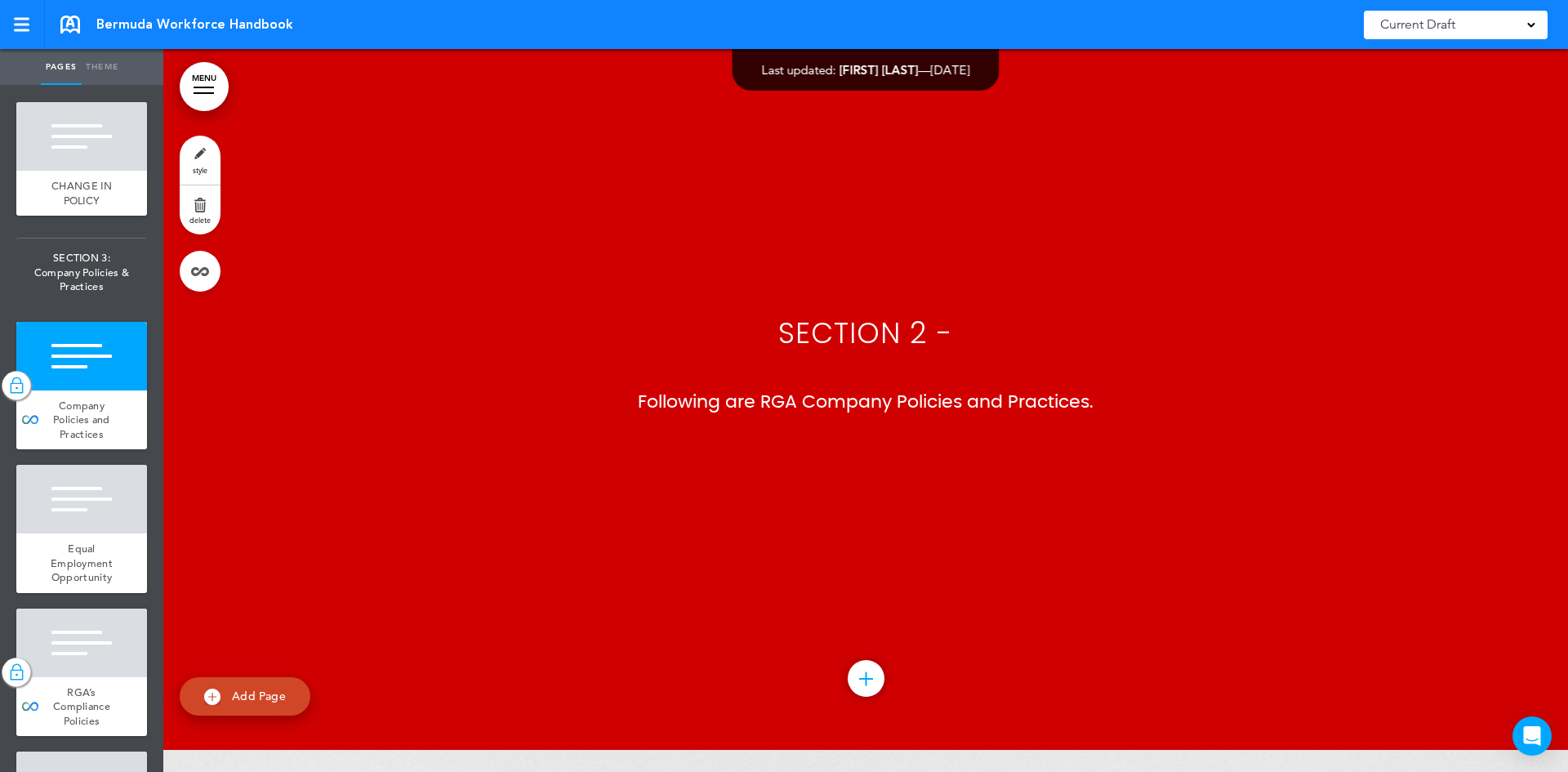click on "SECTION 2 -" at bounding box center (866, 332) 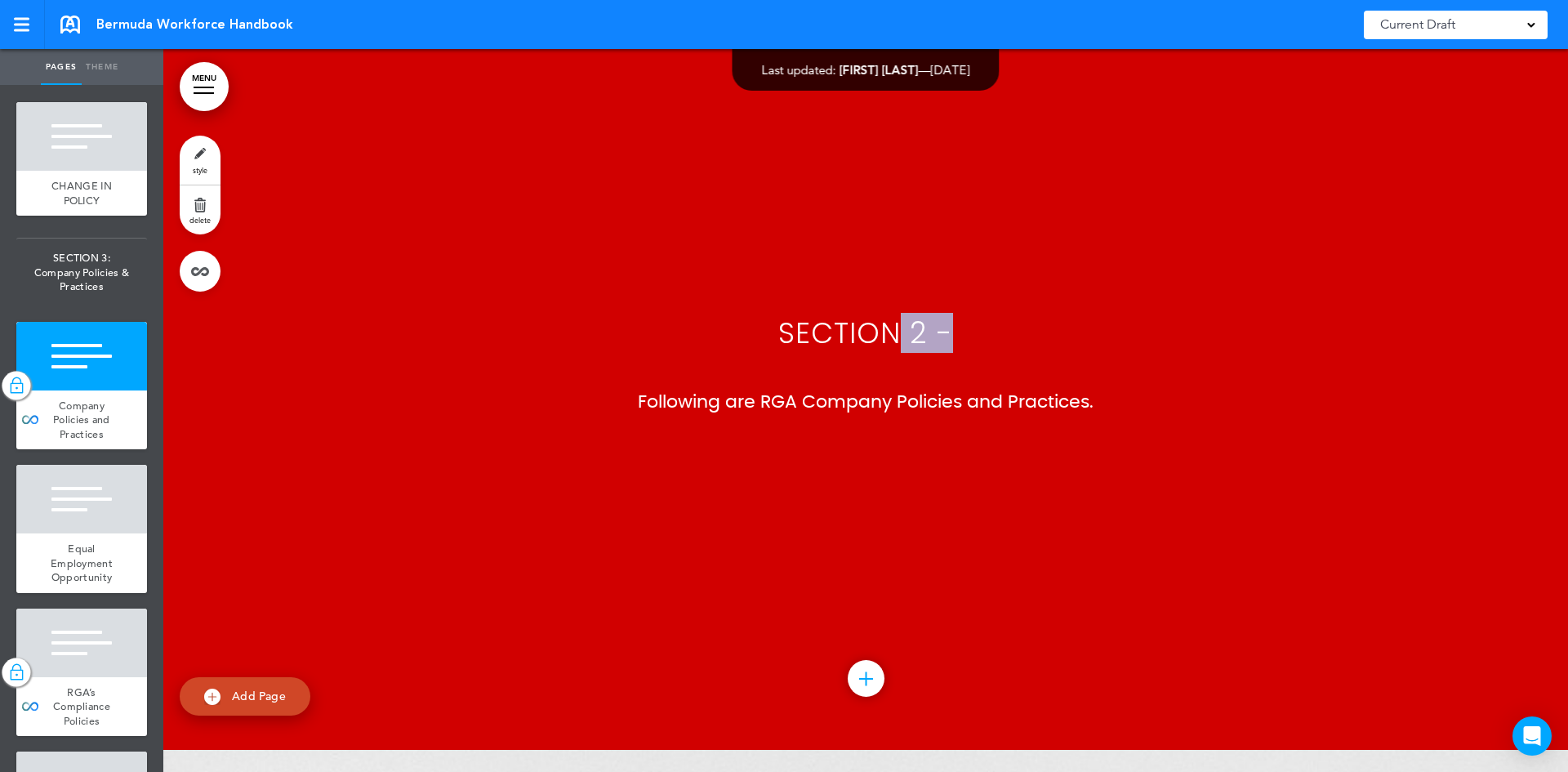 drag, startPoint x: 898, startPoint y: 363, endPoint x: 974, endPoint y: 351, distance: 76.94154 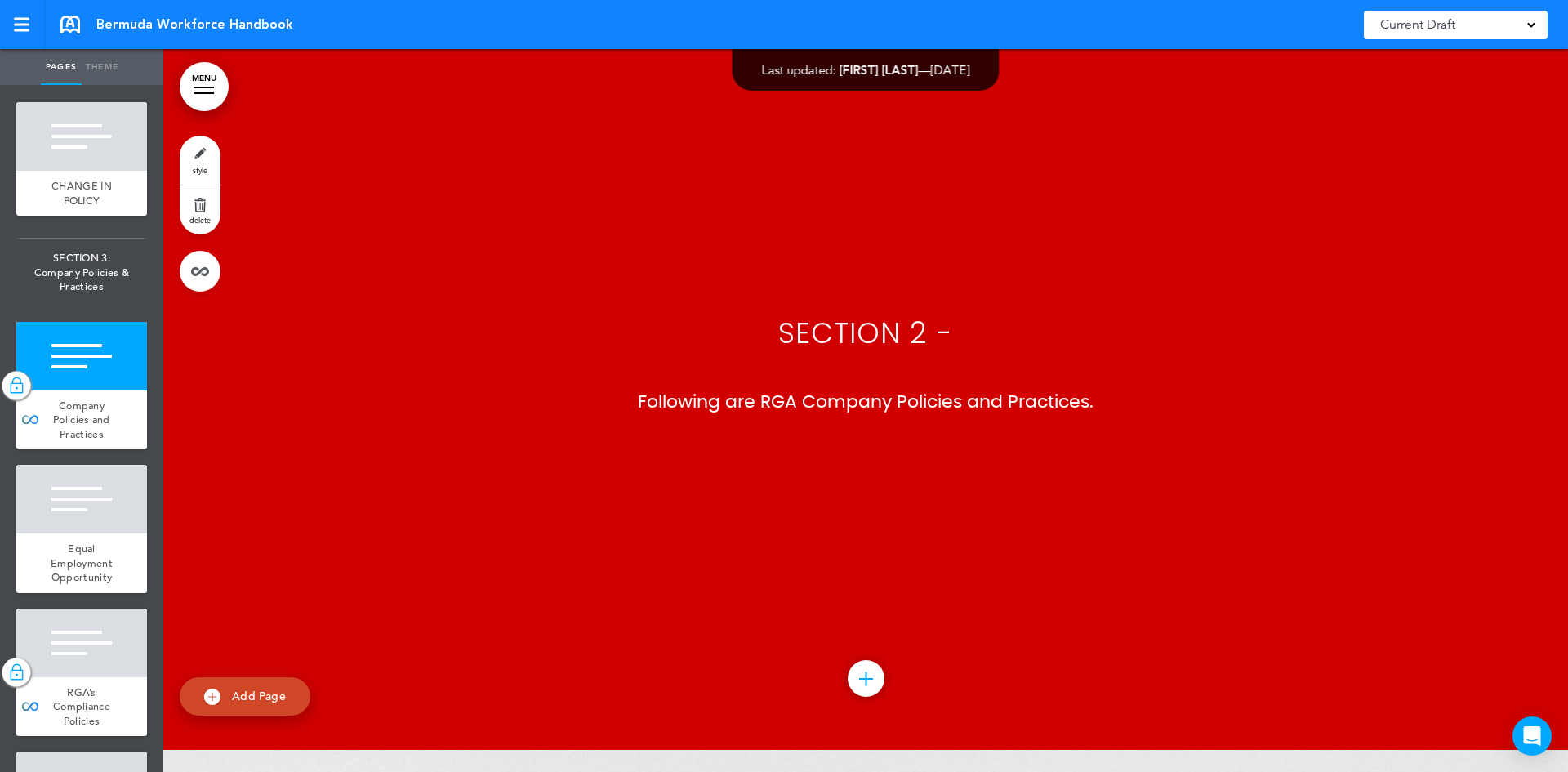 click on "Following are RGA Company Policies and Practices." at bounding box center (866, 402) 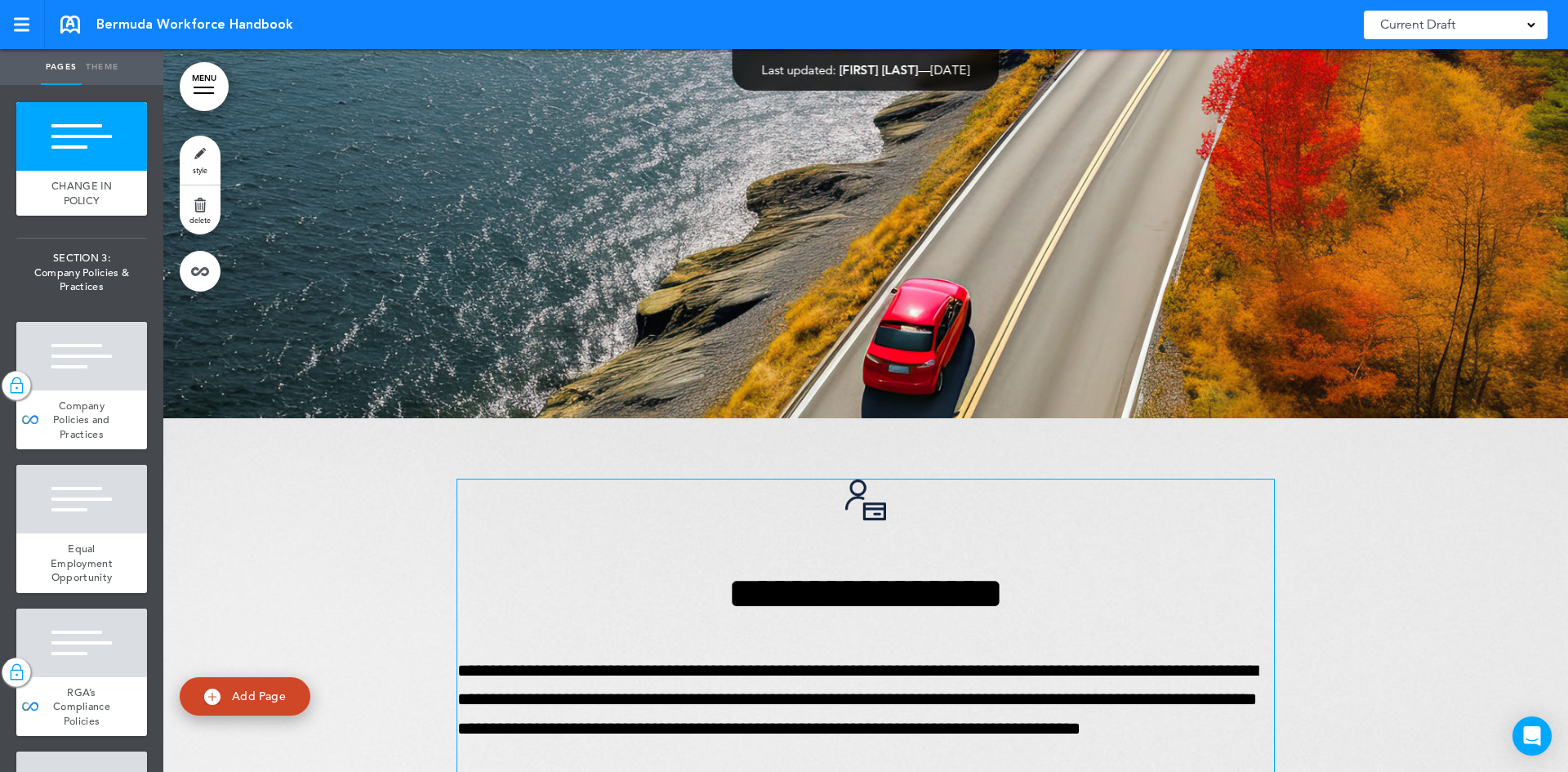 scroll, scrollTop: 11355, scrollLeft: 0, axis: vertical 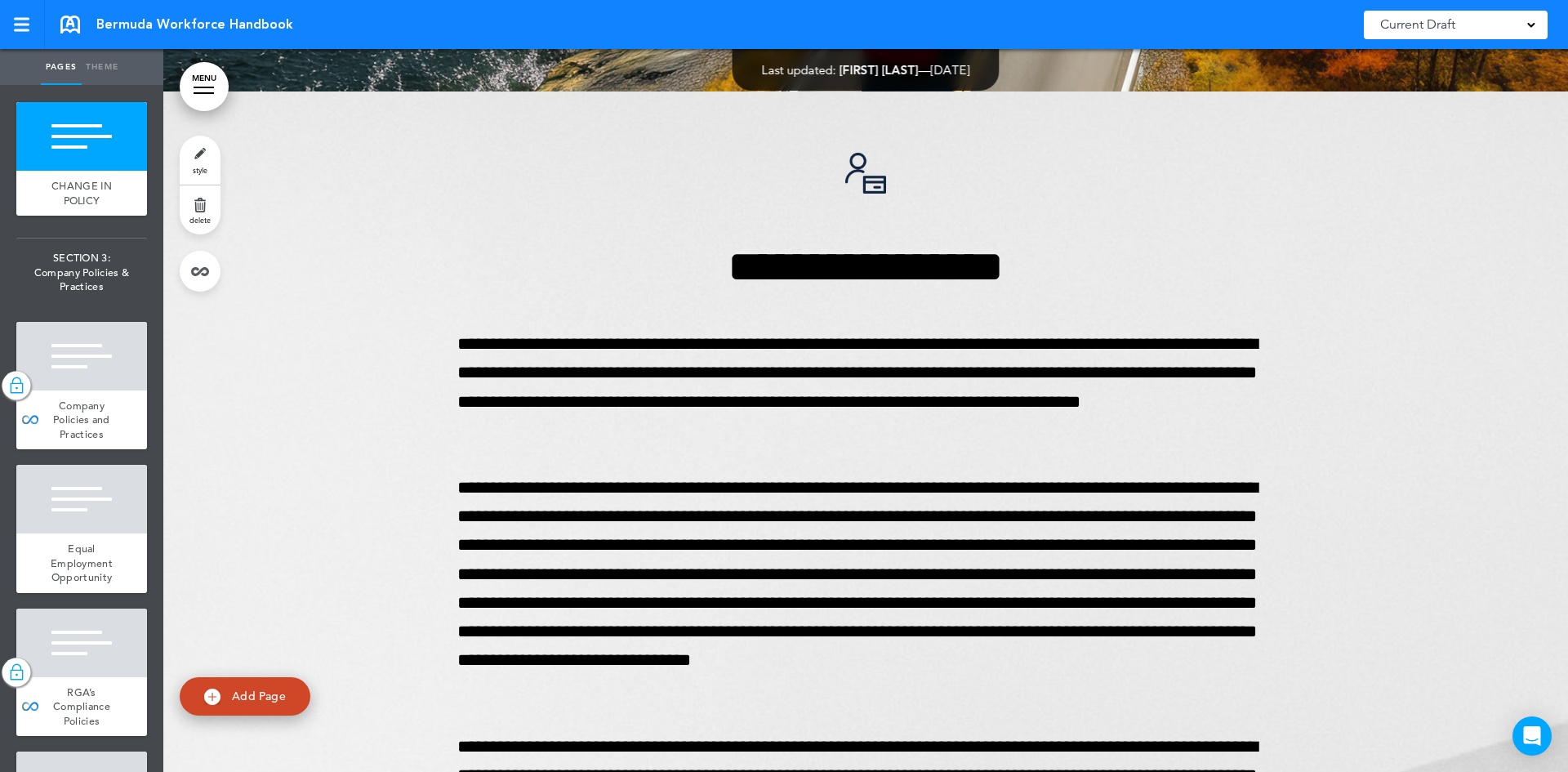 click on "SECTION 2 - Change in Policy" at bounding box center [82, 60] 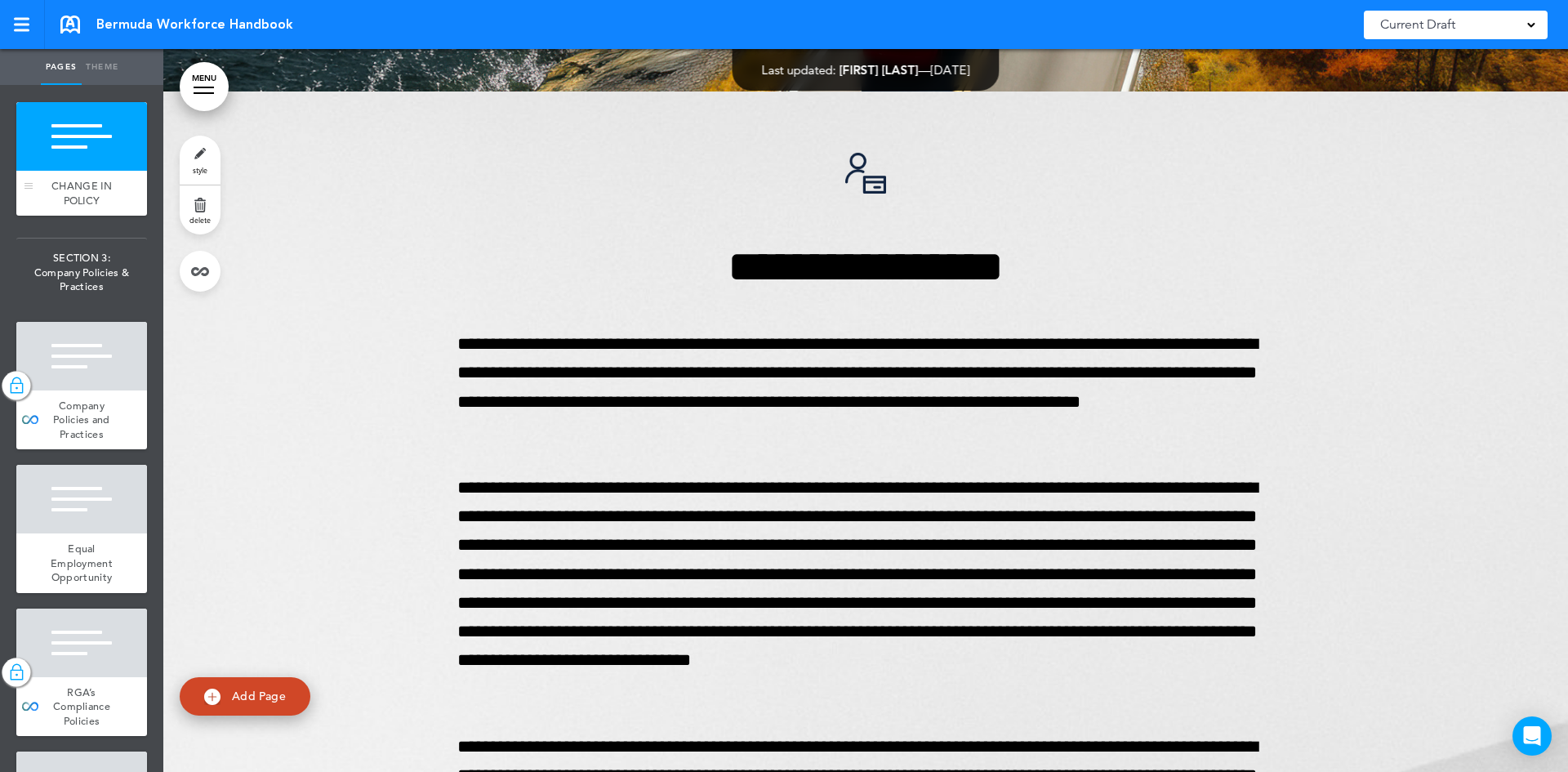click at bounding box center [82, 136] 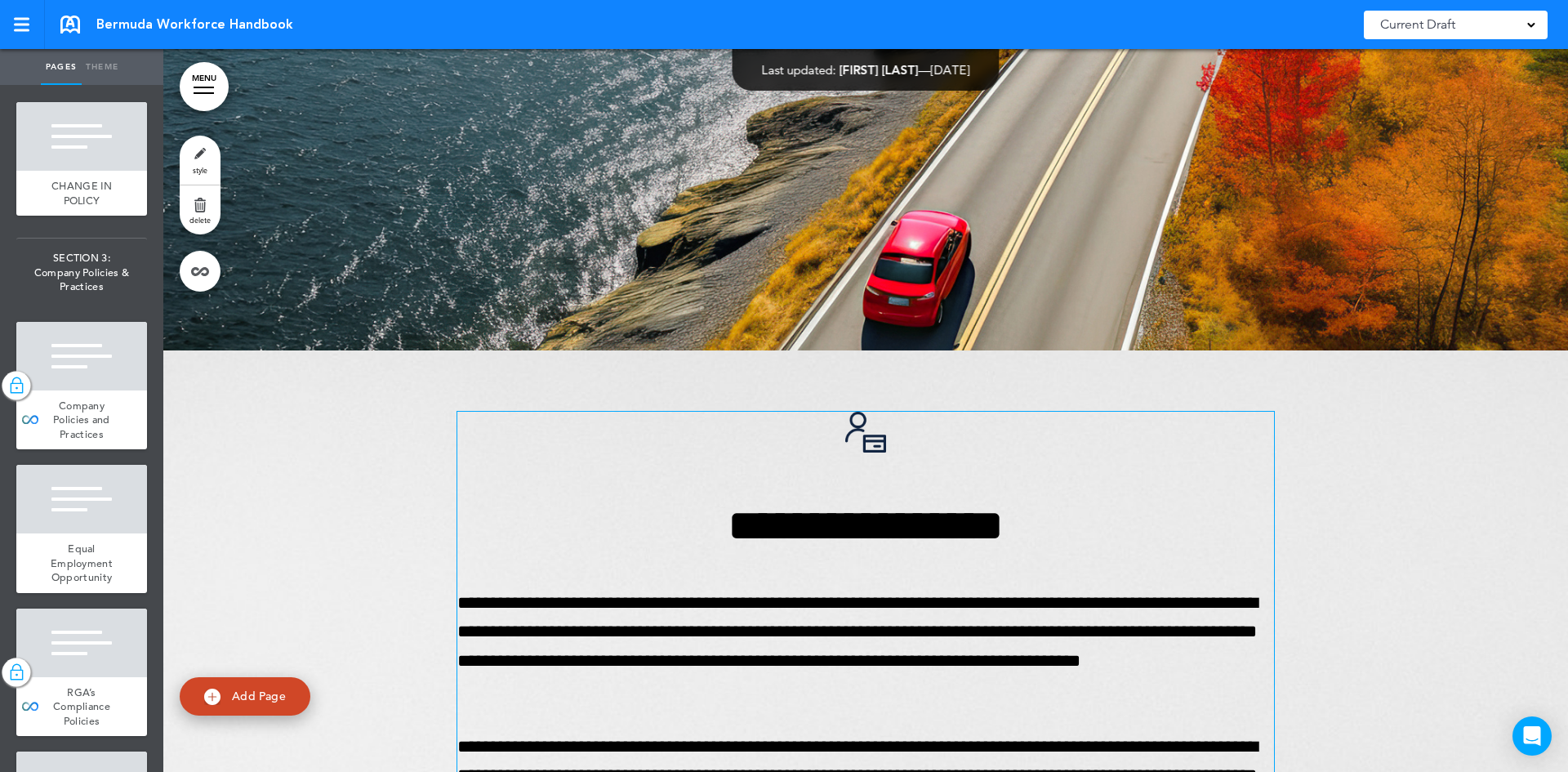 scroll, scrollTop: 11015, scrollLeft: 0, axis: vertical 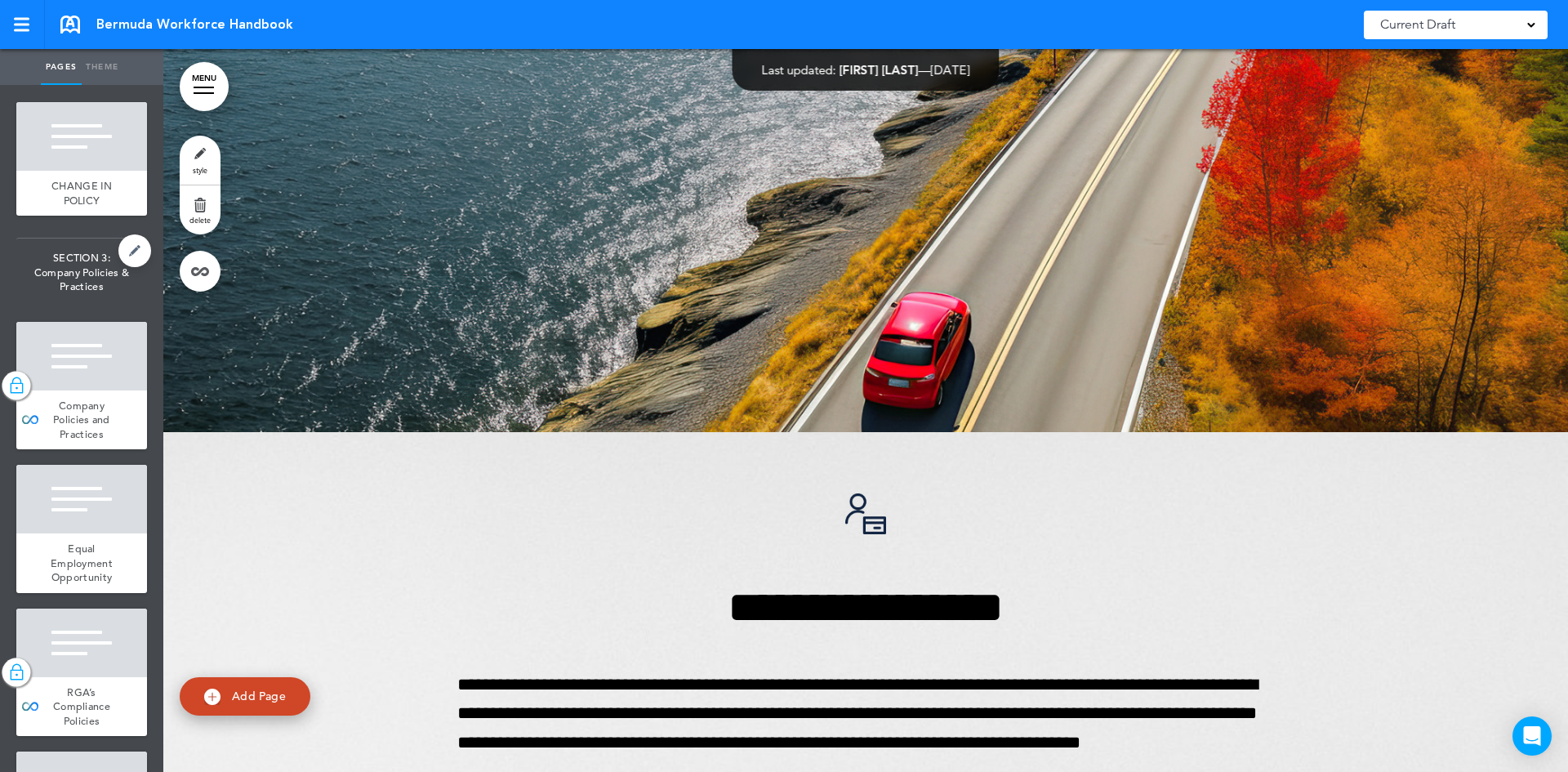 click on "SECTION 3: Company Policies & Practices" at bounding box center [82, 272] 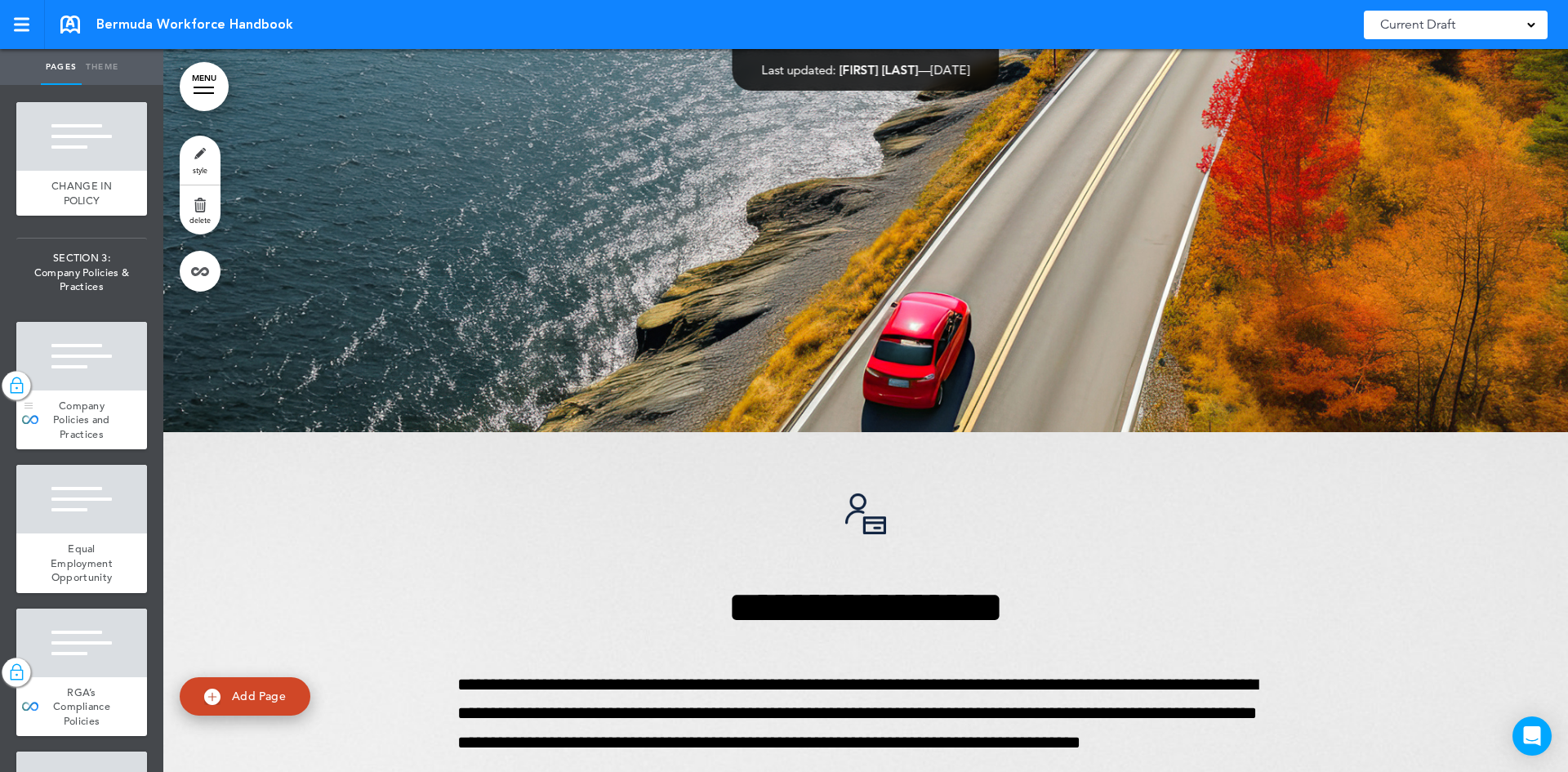 click at bounding box center (82, 356) 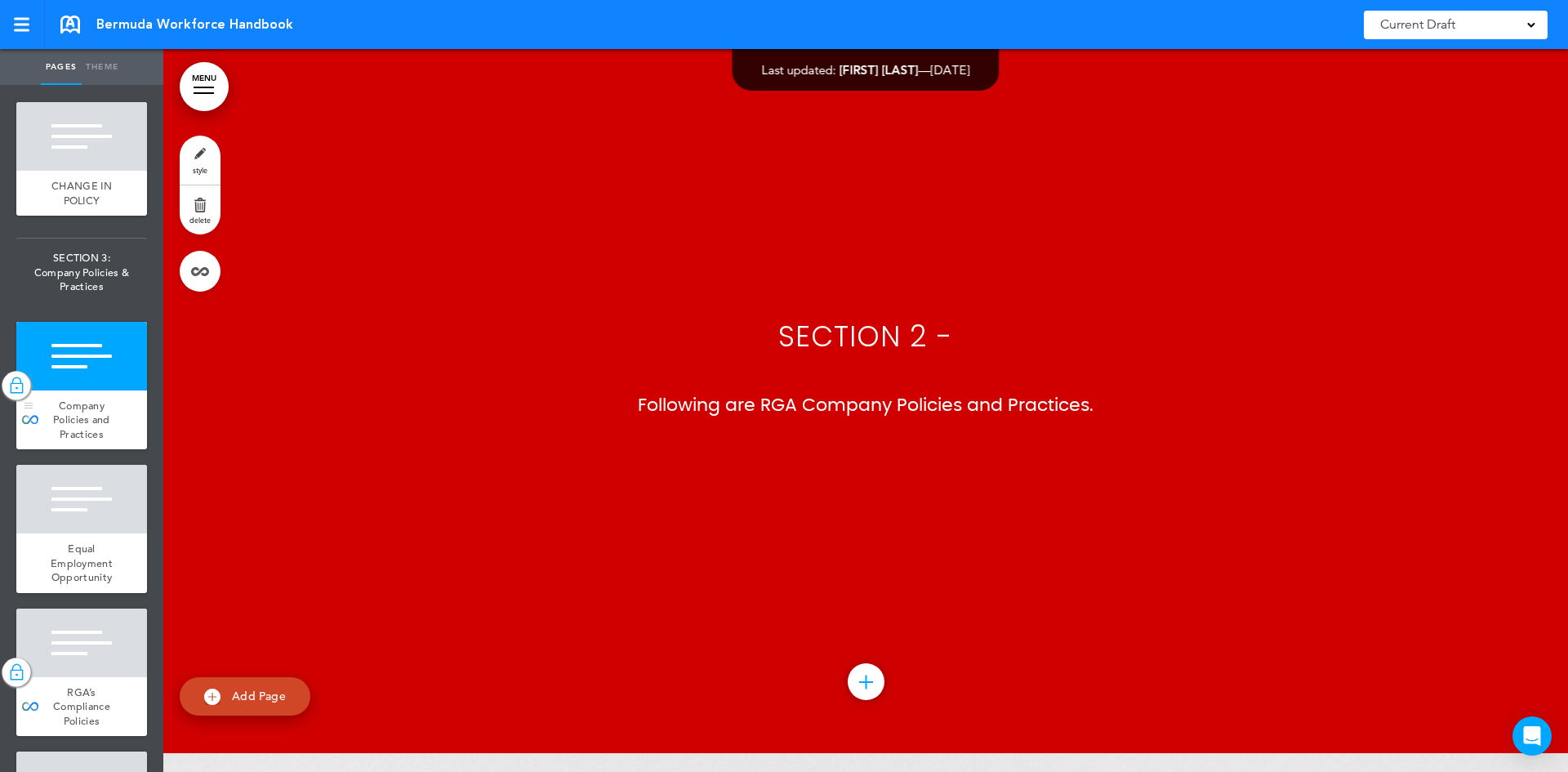 scroll, scrollTop: 12336, scrollLeft: 0, axis: vertical 